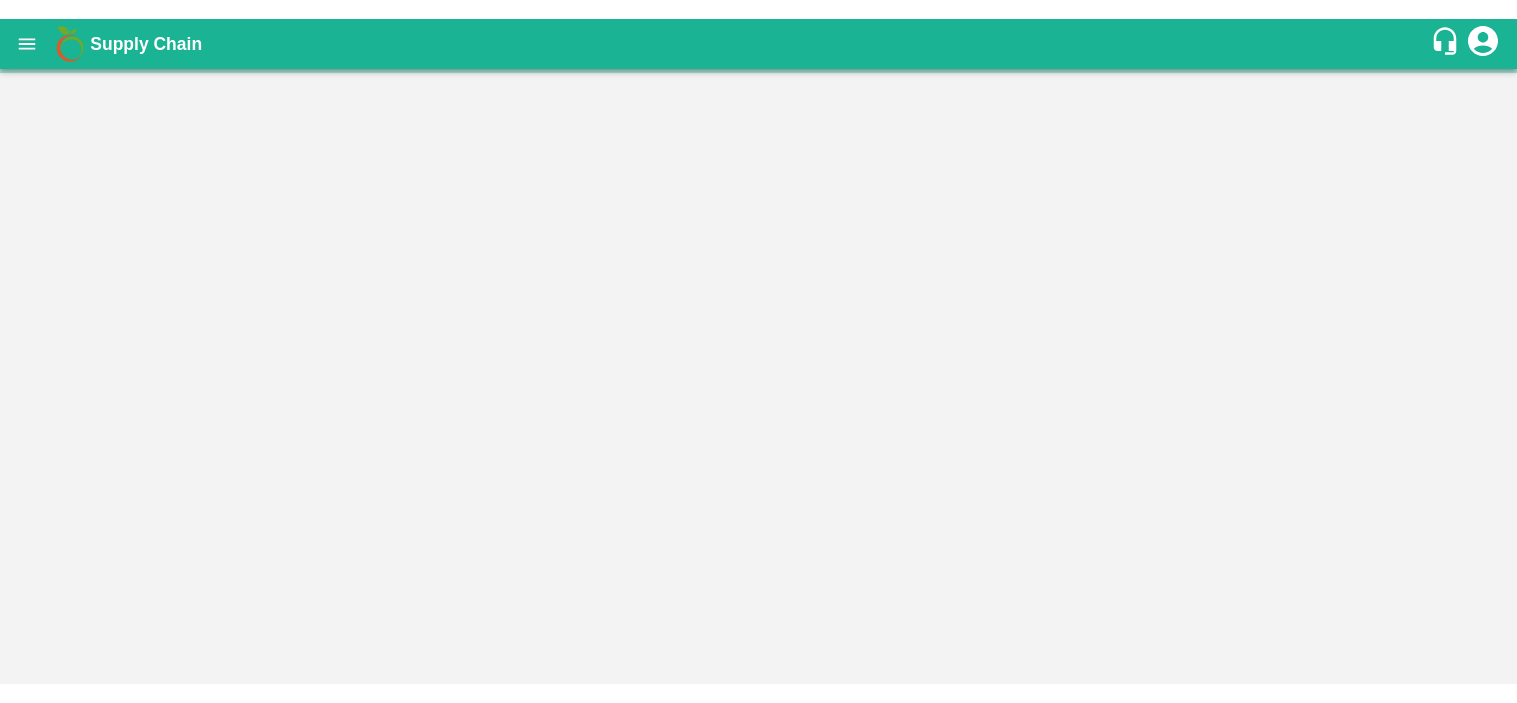 scroll, scrollTop: 0, scrollLeft: 0, axis: both 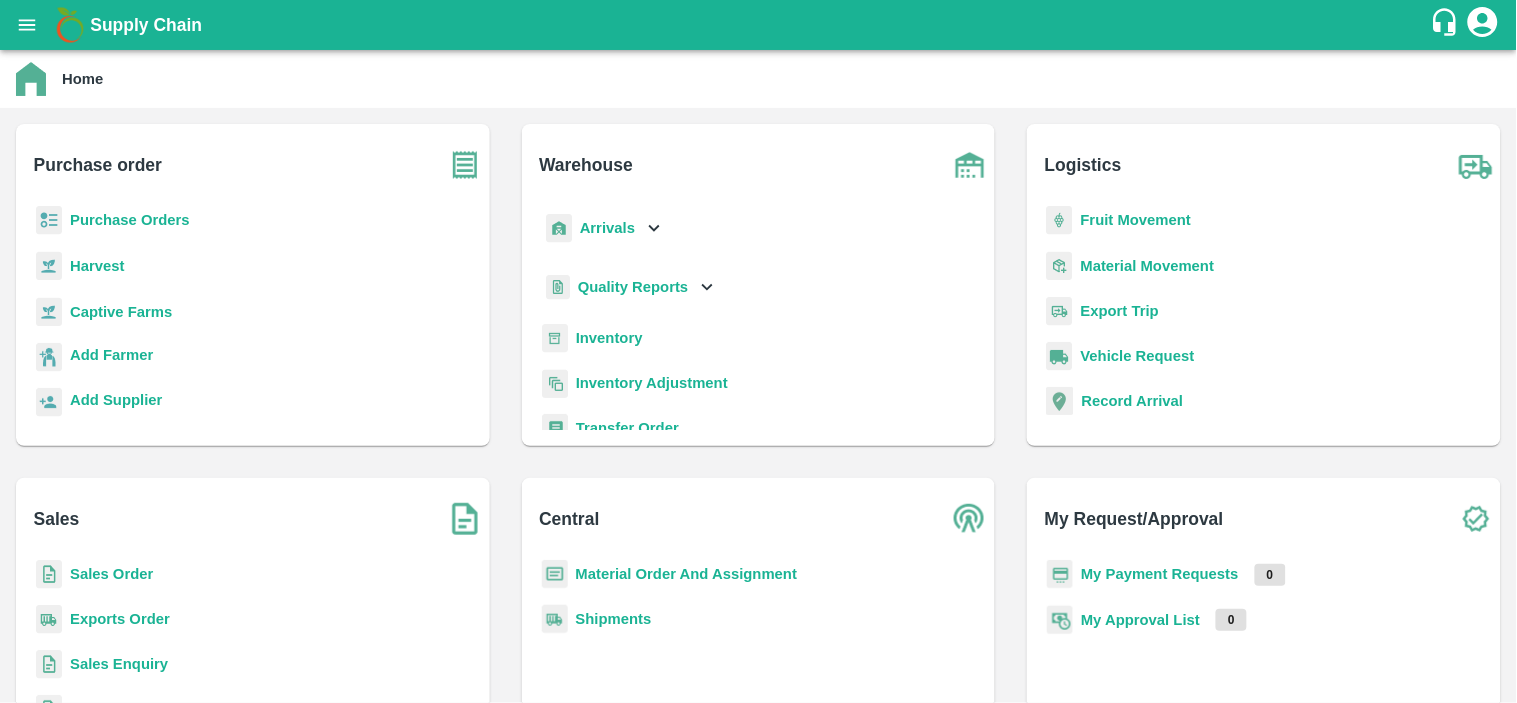 click on "Purchase Orders" at bounding box center (130, 220) 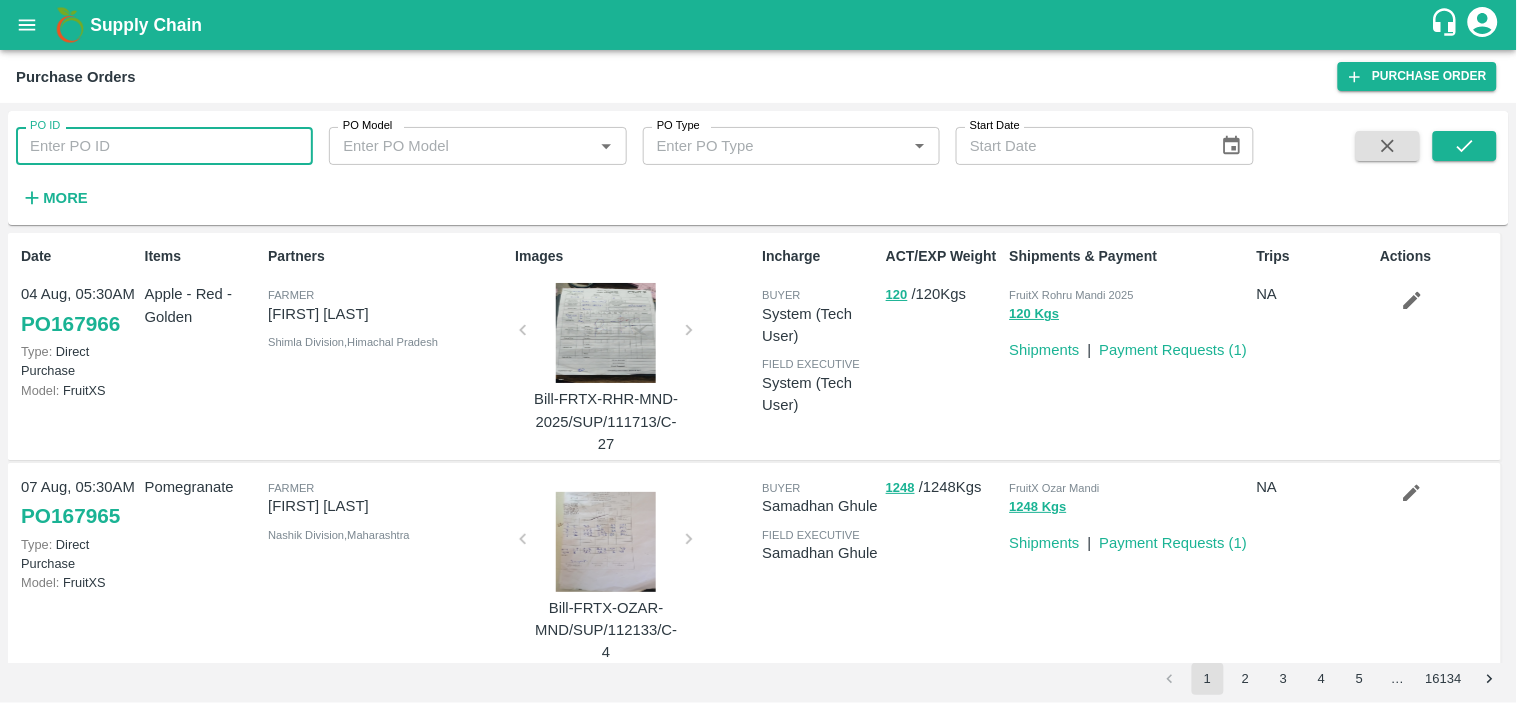 click on "PO ID" at bounding box center [164, 146] 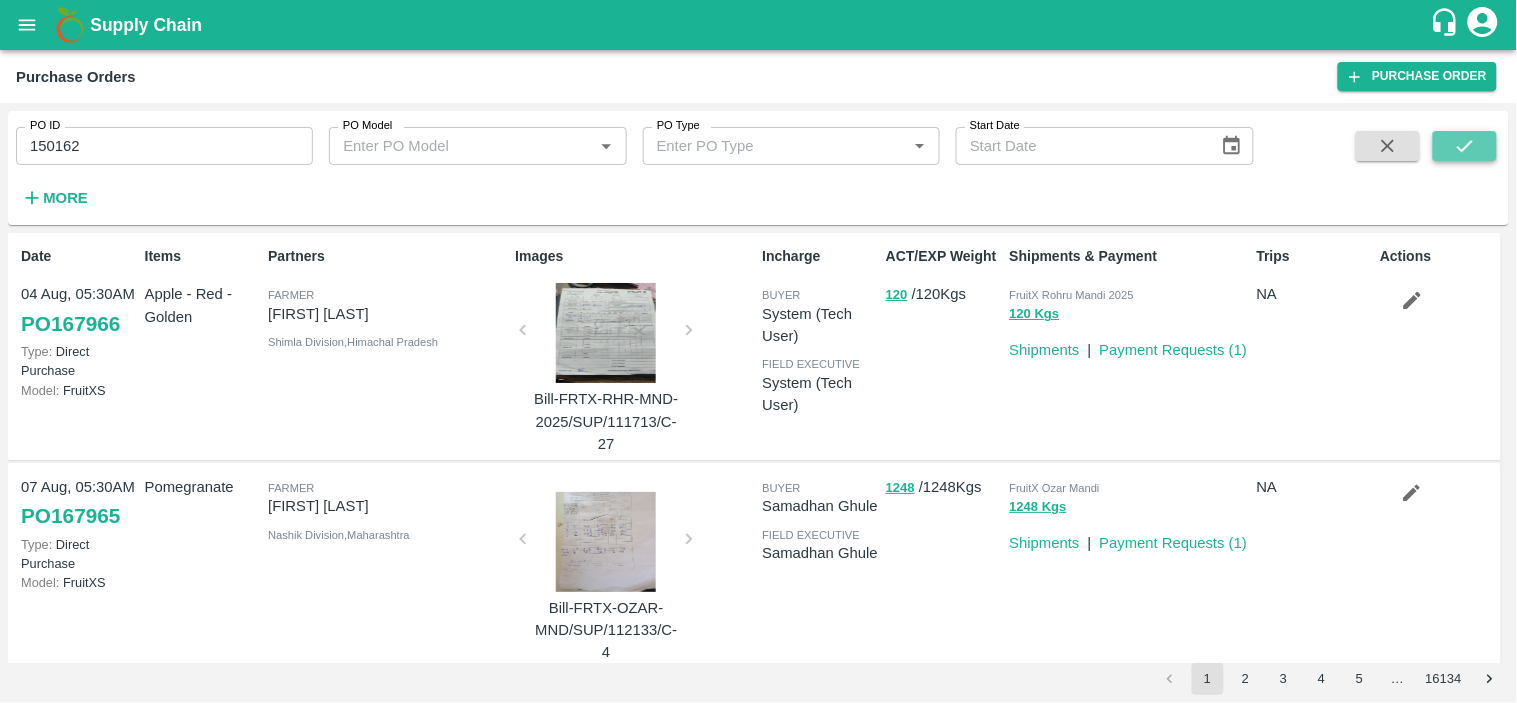click at bounding box center (1465, 146) 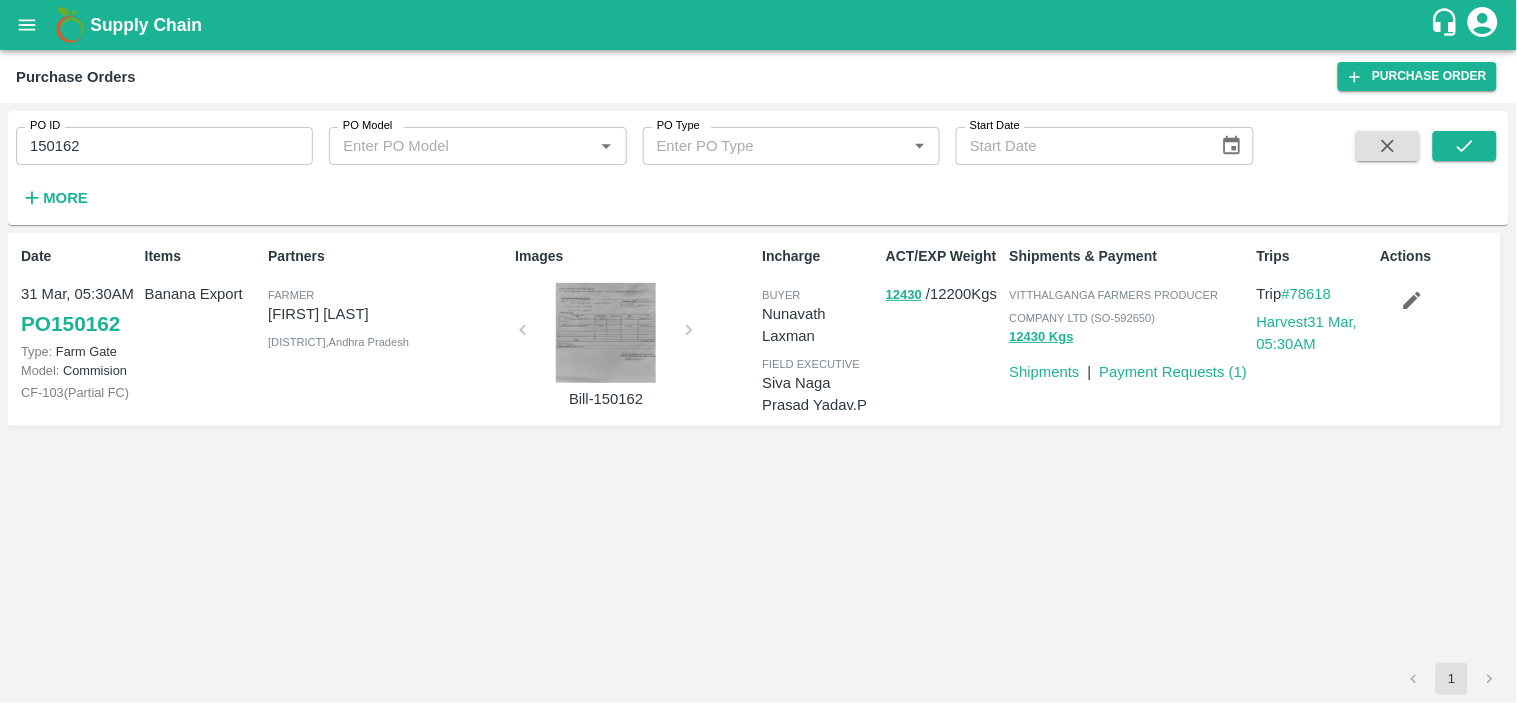 click on "Date [DATE], [TIME] PO [NUMBER] Type:    Farm Gate Model:    Commision CF-  103  ( Partial FC ) Items   Banana Export   Partners Farmer   [FIRST] [LAST] [CITY], [STATE] Images Bill-[NUMBER] Incharge buyer [FIRST] [LAST]   field executive [FIRST] [LAST].P   ACT/EXP Weight [NUMBER]   /  [NUMBER]  Kgs Shipments & Payment   VITTHALGANGA FARMERS PRODUCER COMPANY LTD (SO-[NUMBER]) [NUMBER]  Kgs   Shipments | Payment Requests ( 1 ) Trips Trip  #[NUMBER]     Harvest  [DATE], [TIME] Actions" at bounding box center (758, 448) 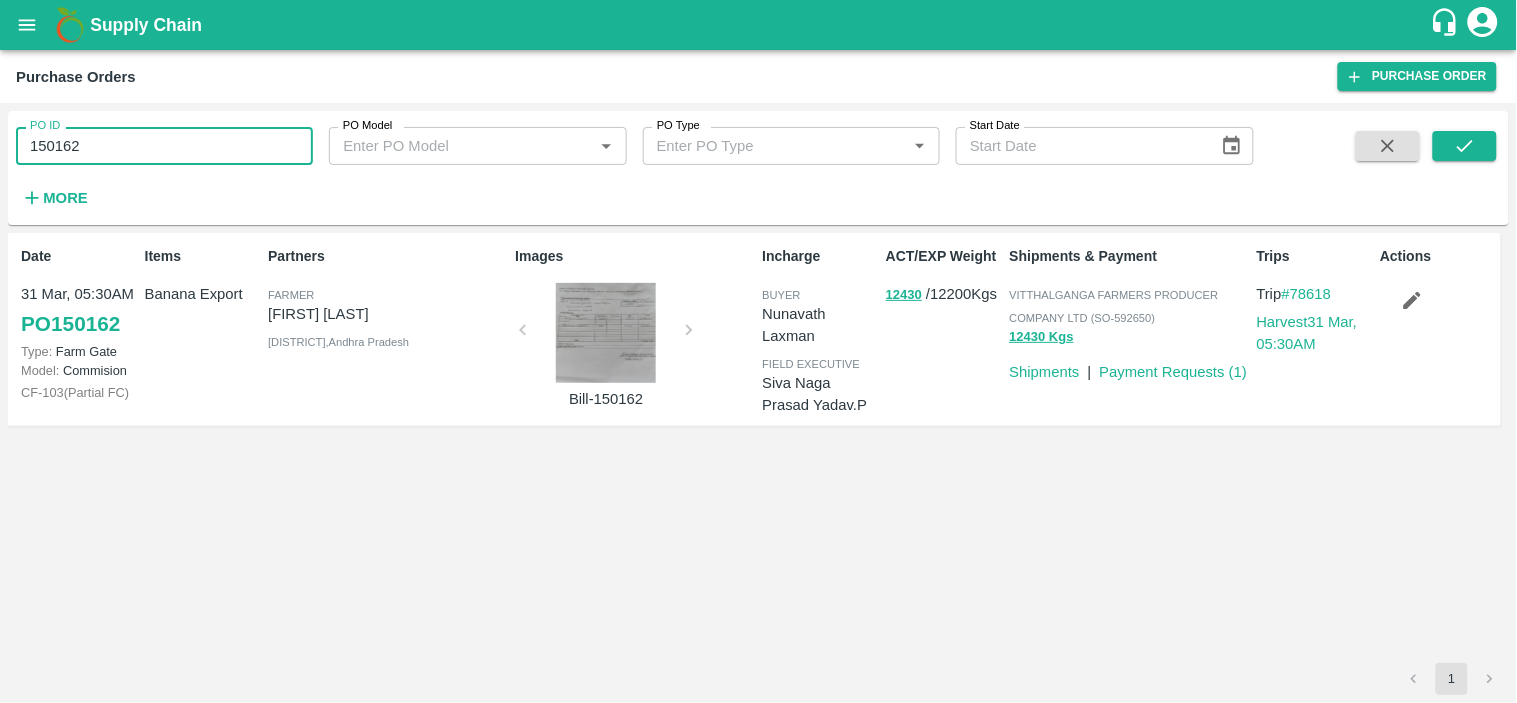 click on "150162" at bounding box center (164, 146) 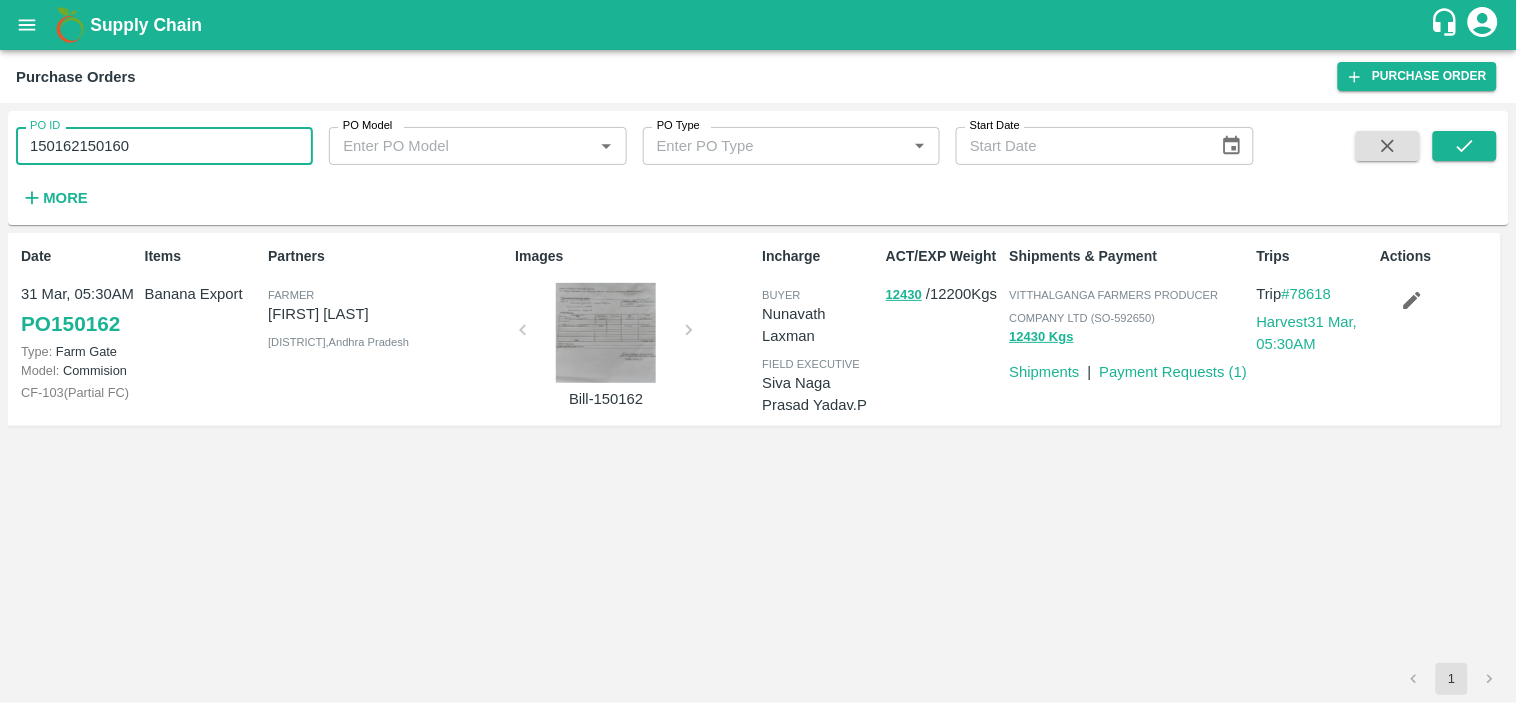 click on "150162150160" at bounding box center [164, 146] 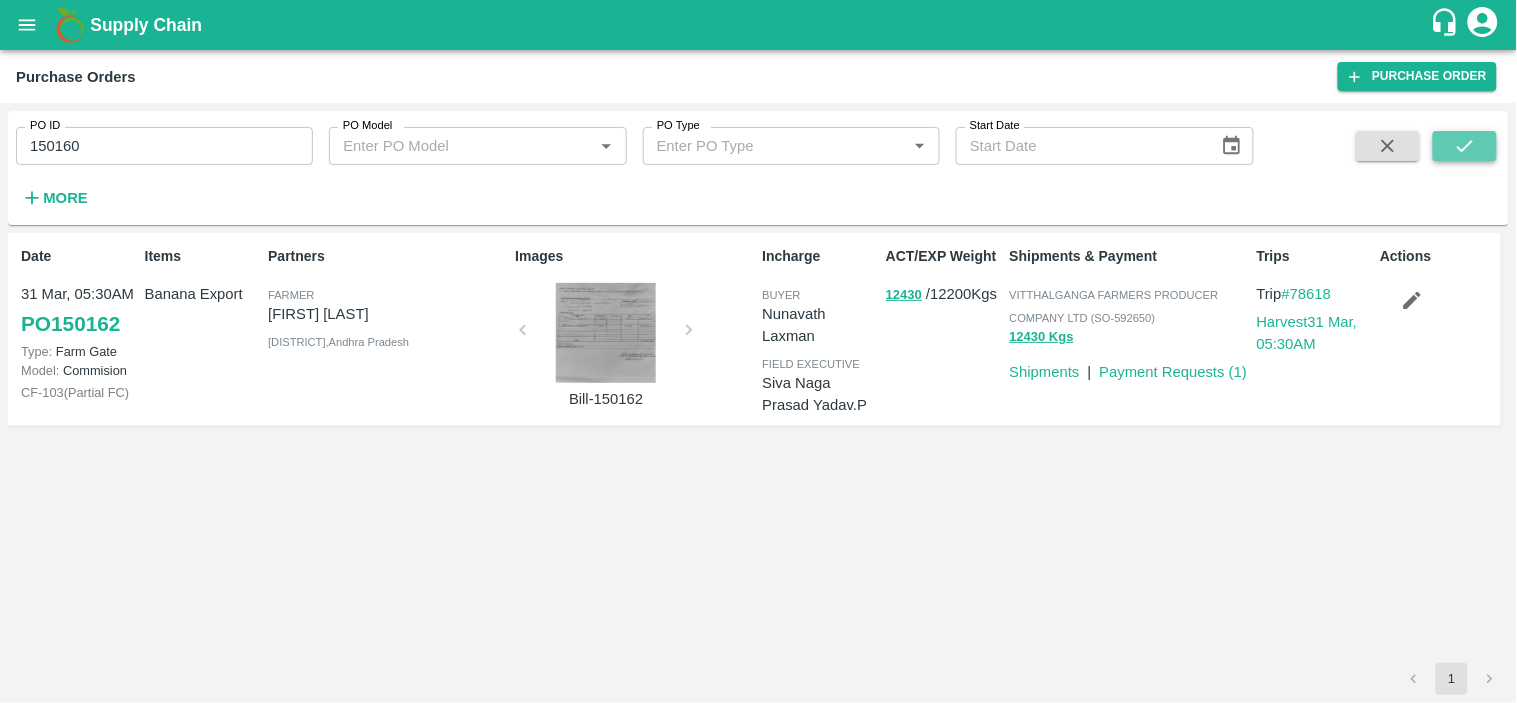click 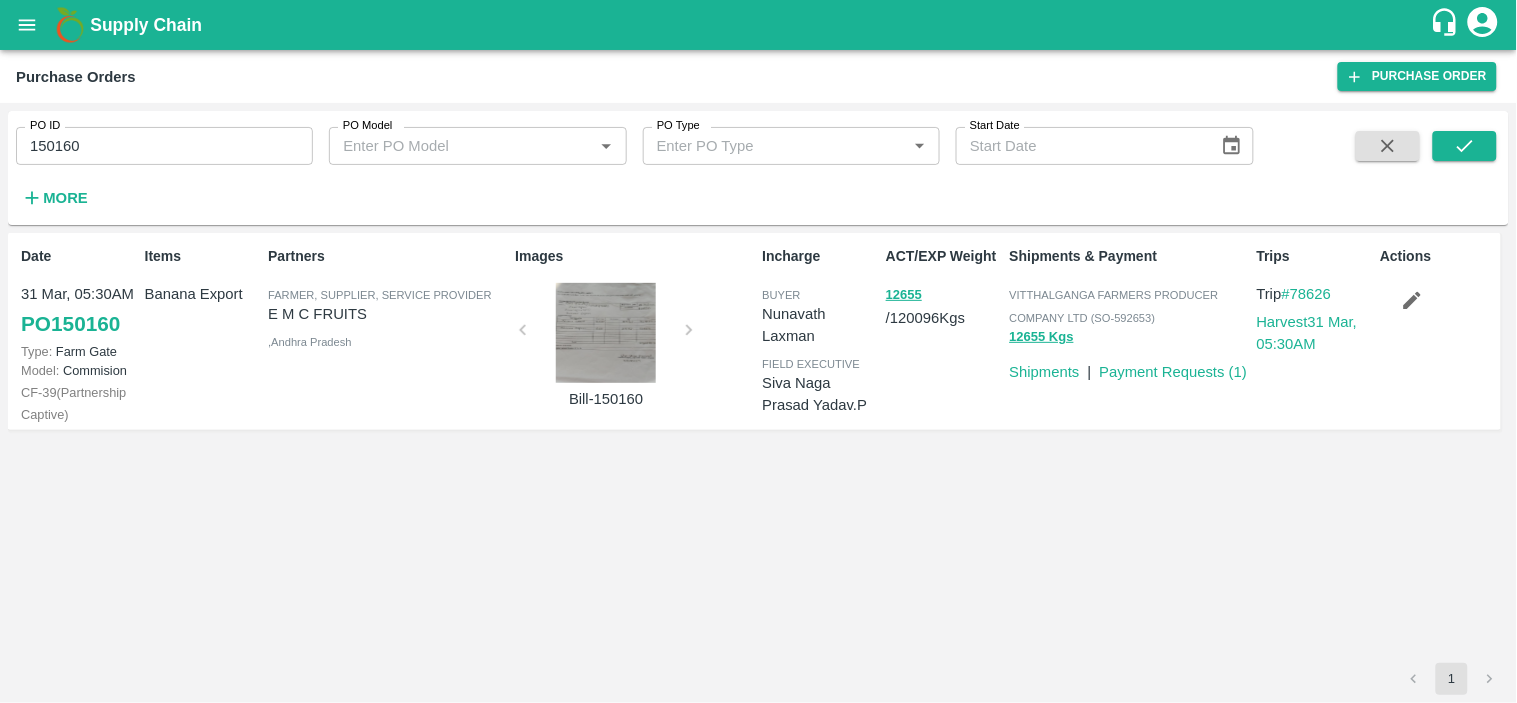 click on "Date [DATE], [TIME] PO  [NUMBER] Type:    Farm Gate Model:    Commision CF-  39  ( Partnership Captive ) Items   Banana Export   Partners Farmer, Supplier, Service Provider   [COMPANY_NAME] , [STATE] Images Bill-[NUMBER] Incharge buyer [FIRST] [LAST]   field executive [FIRST] [LAST].P   ACT/EXP Weight [NUMBER]   /  [NUMBER]  Kgs Shipments & Payment   VITTHALGANGA FARMERS PRODUCER COMPANY LTD (SO-[NUMBER]) [NUMBER]  Kgs   Shipments | Payment Requests ( 1 ) Trips Trip  #[NUMBER]     Harvest  [DATE], [TIME] Actions" at bounding box center (758, 448) 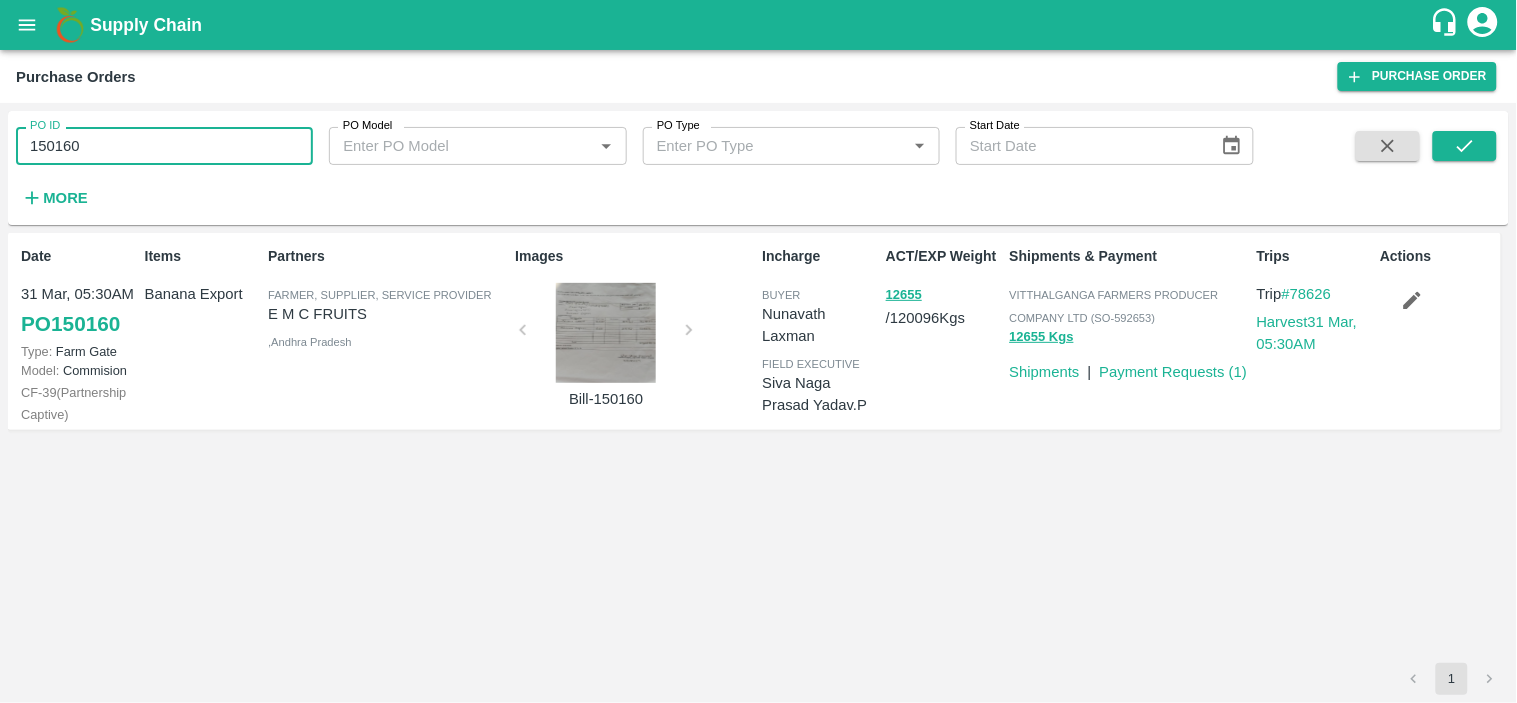click on "150160" at bounding box center [164, 146] 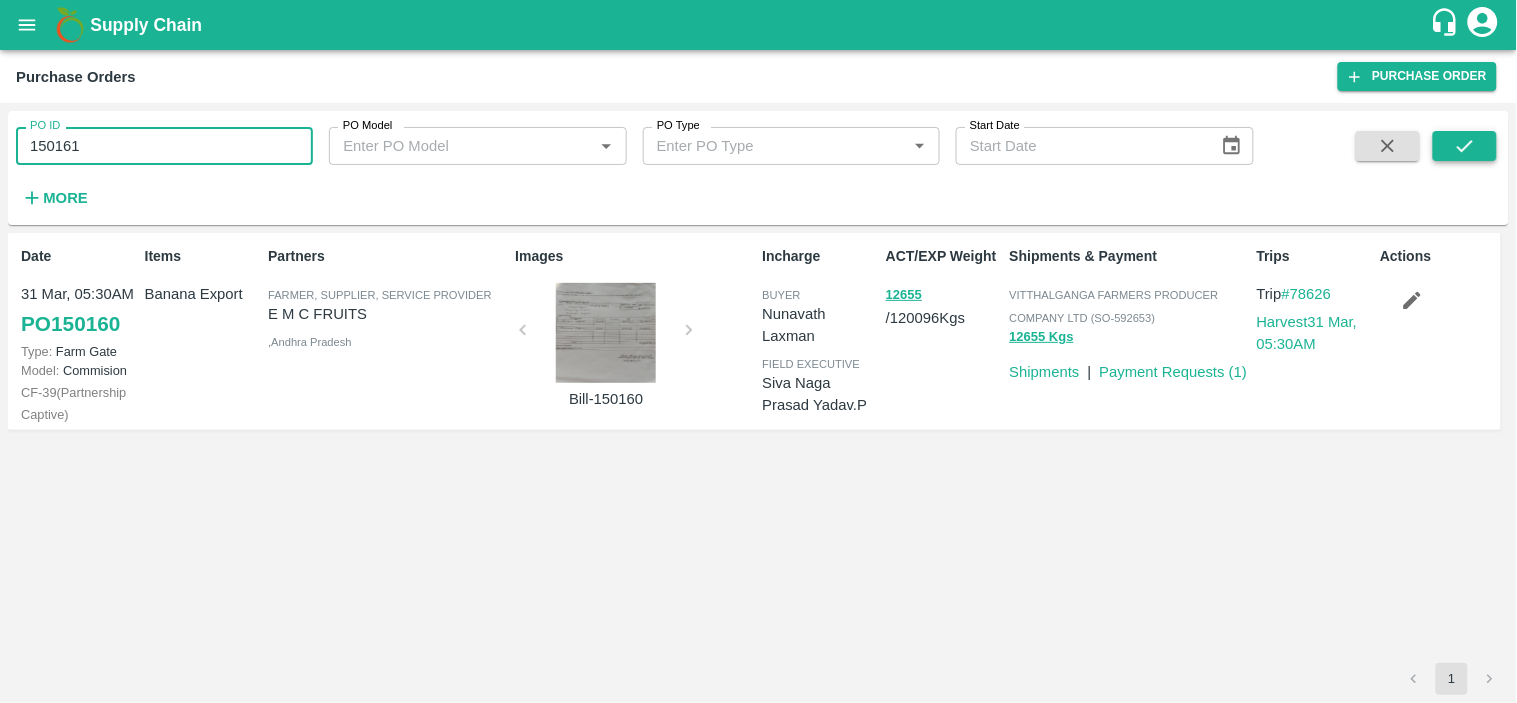 type on "150161" 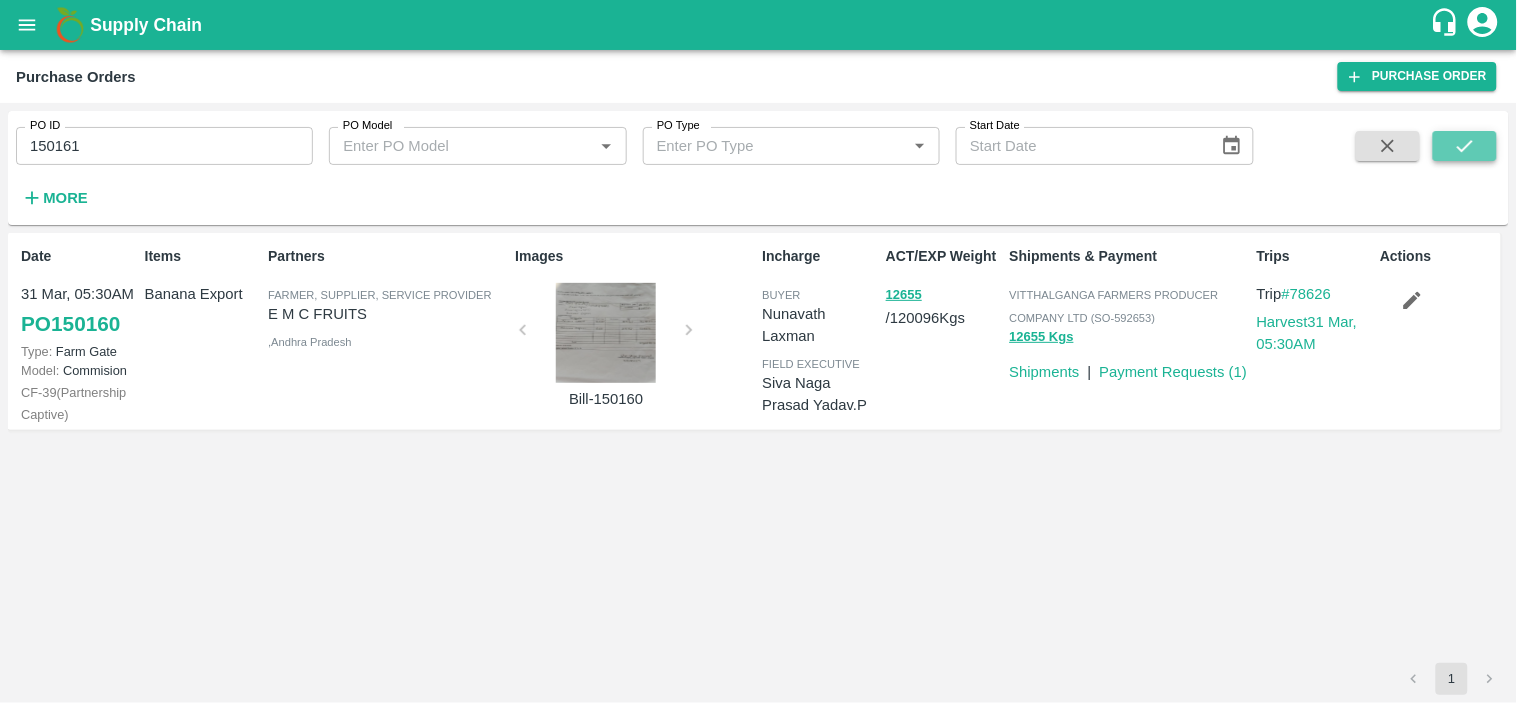 click at bounding box center (1465, 146) 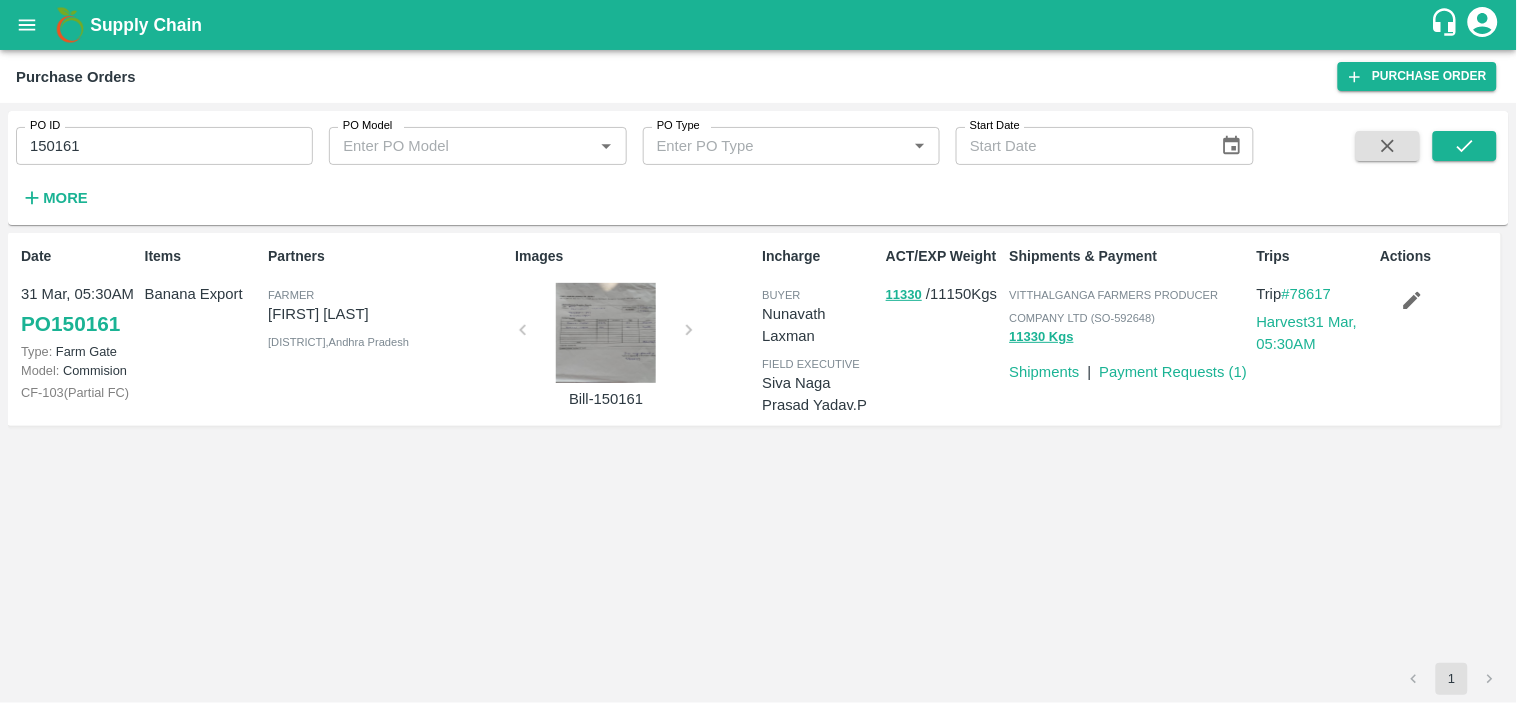 type 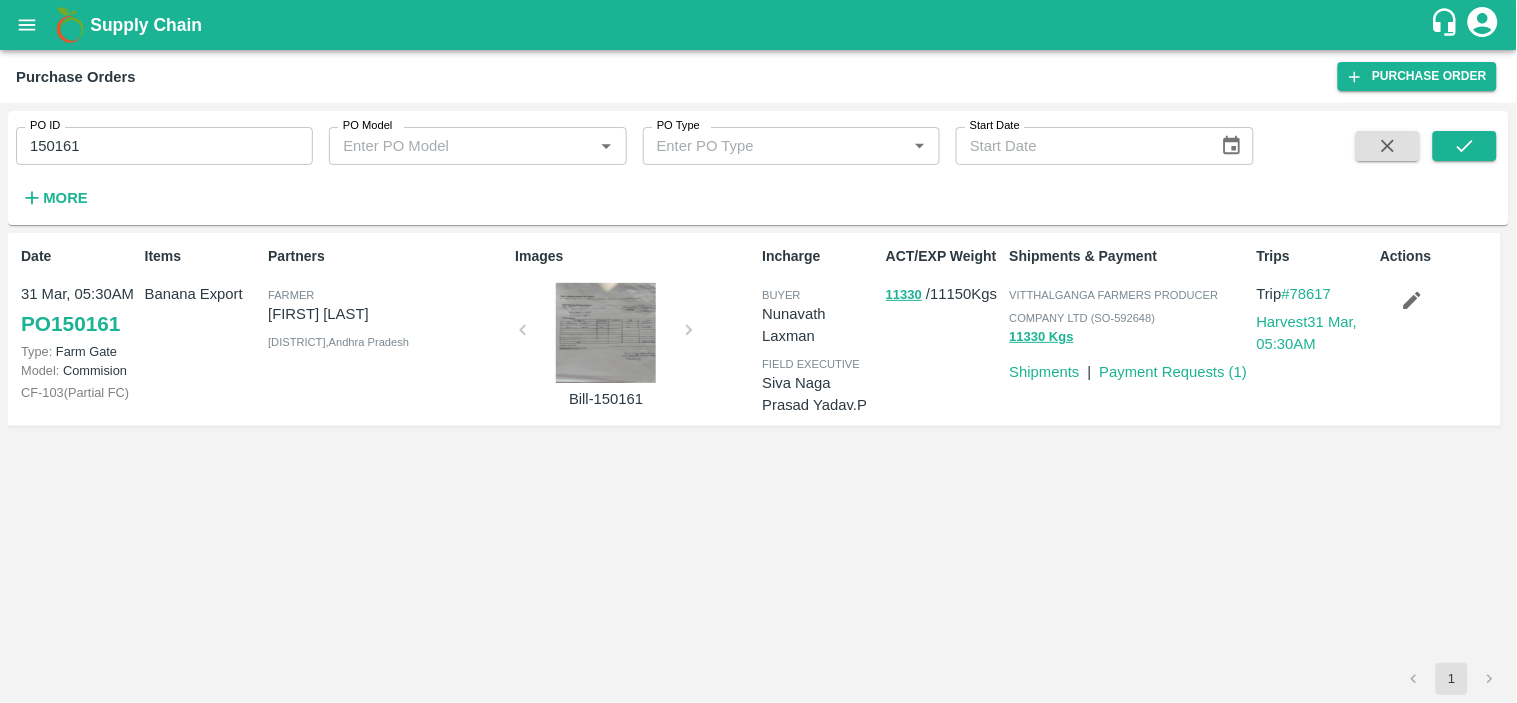 click on "150161" at bounding box center [164, 146] 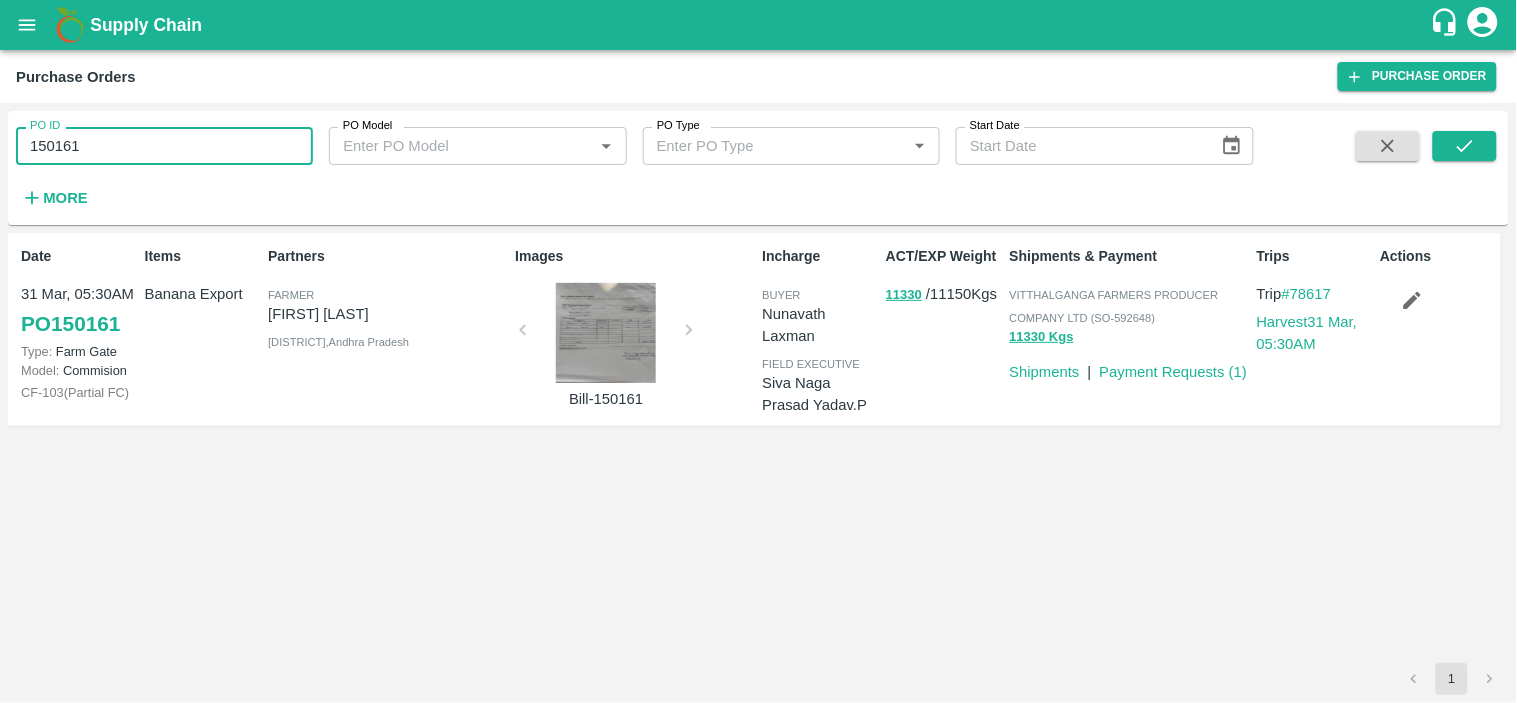 paste 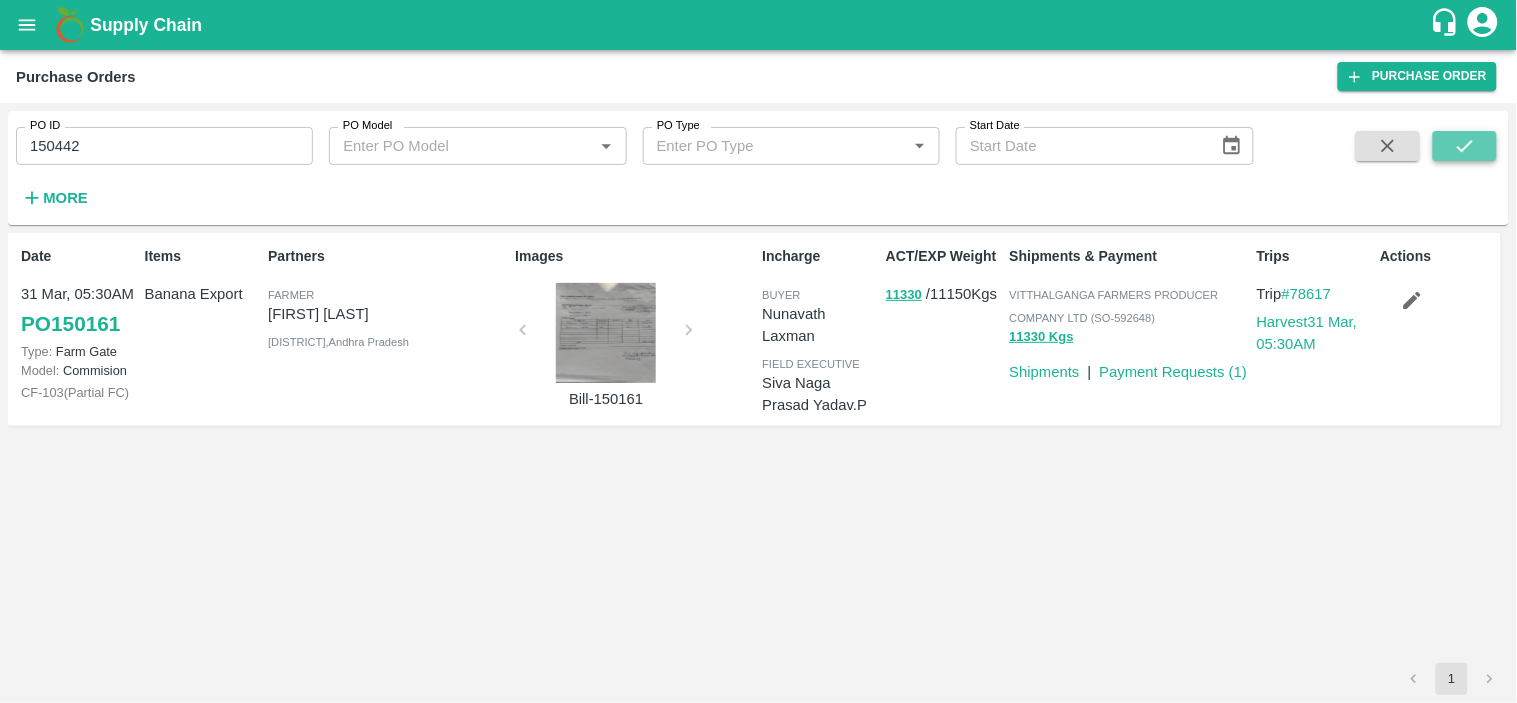 click 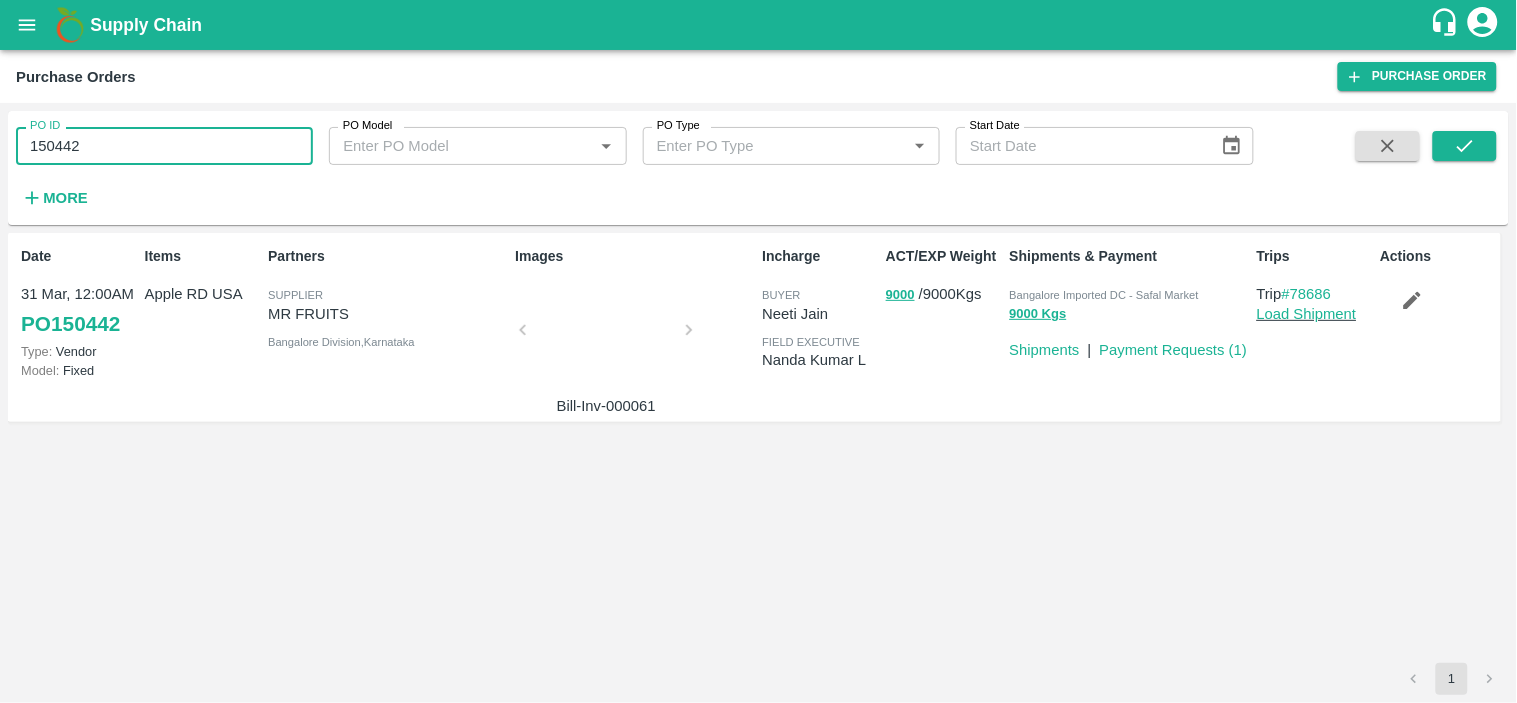click on "150442" at bounding box center [164, 146] 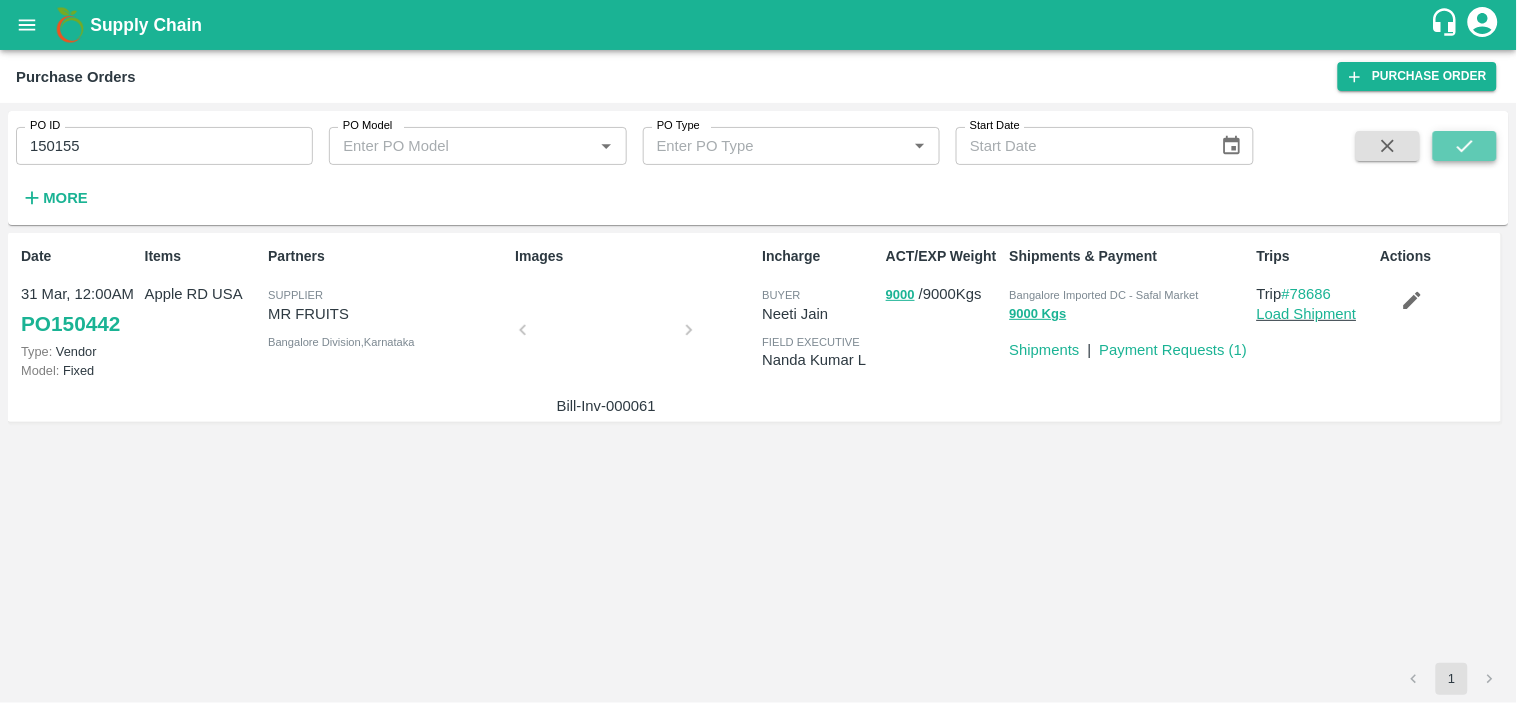 click 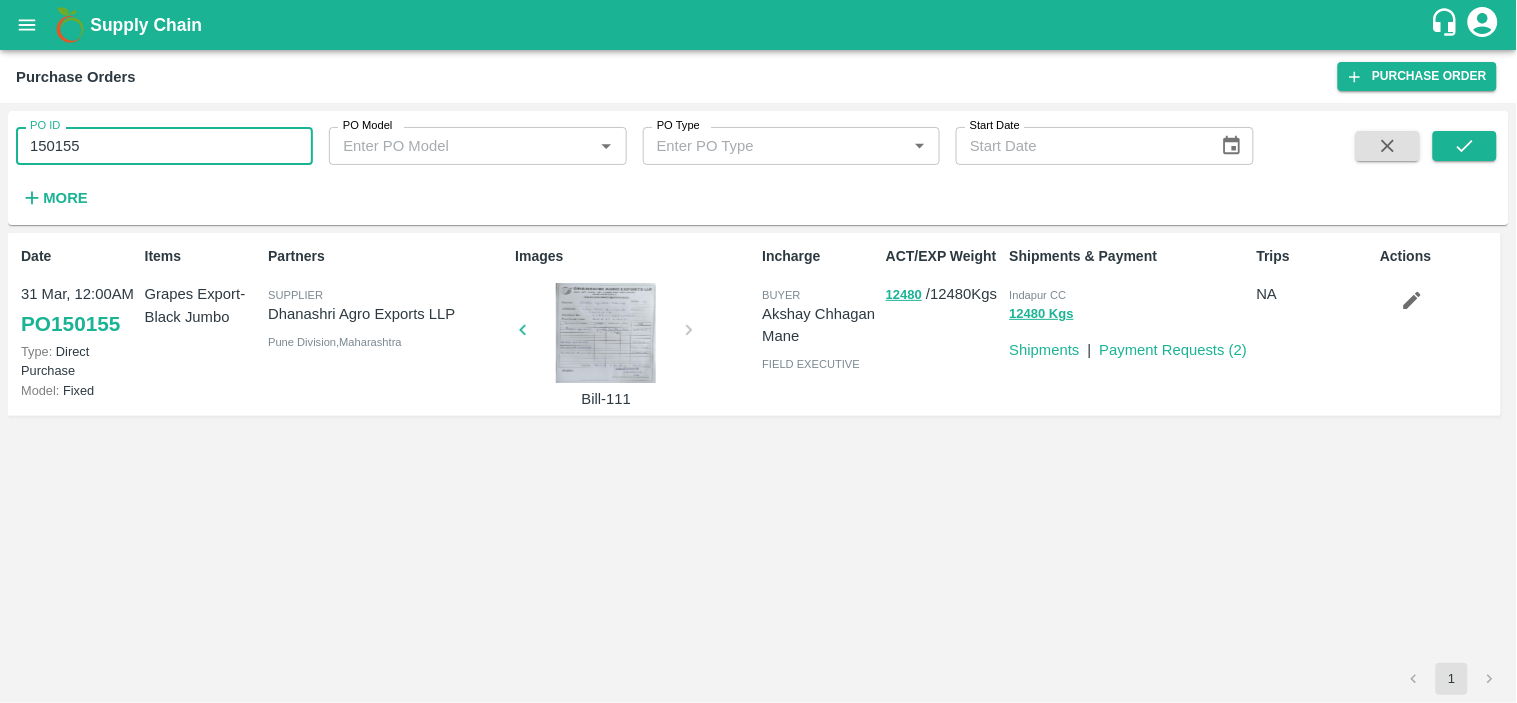 click on "150155" at bounding box center (164, 146) 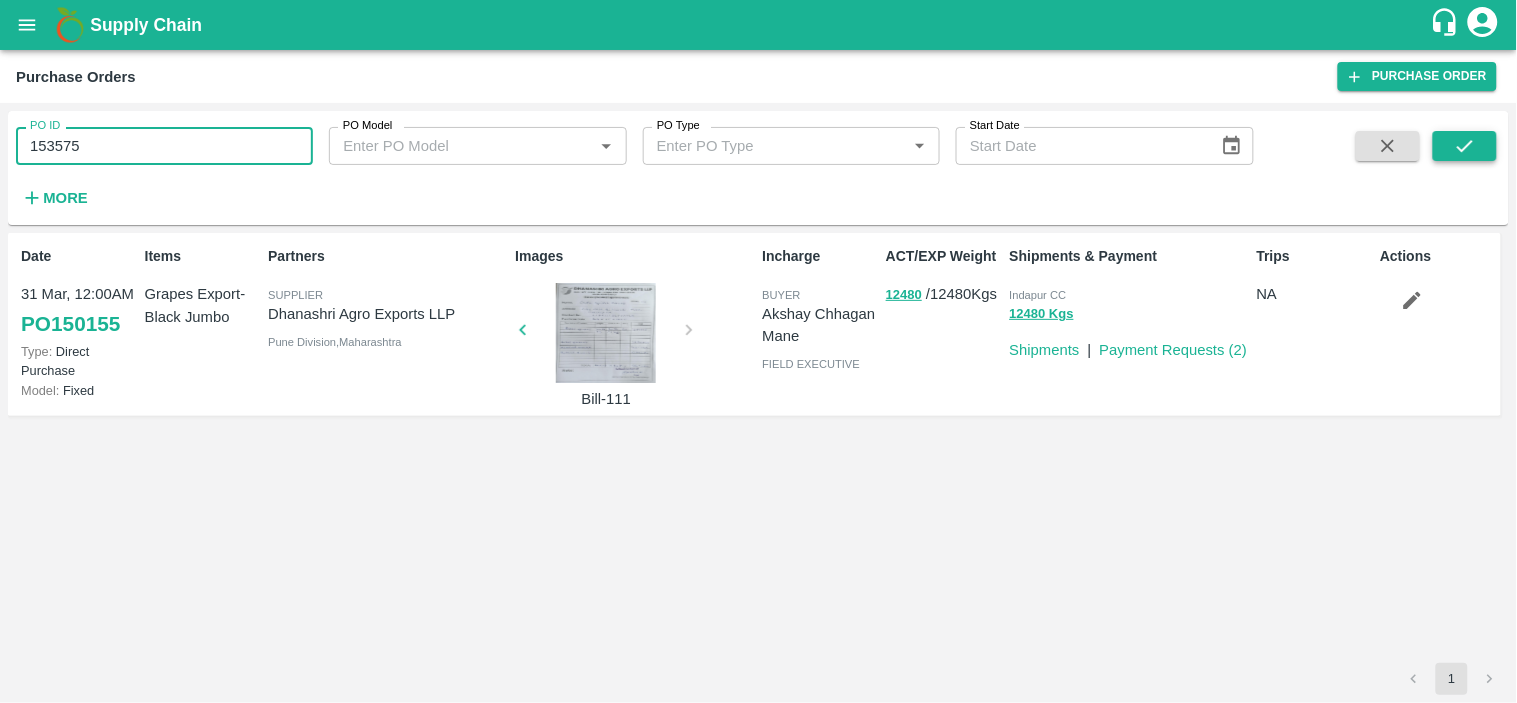 type on "153575" 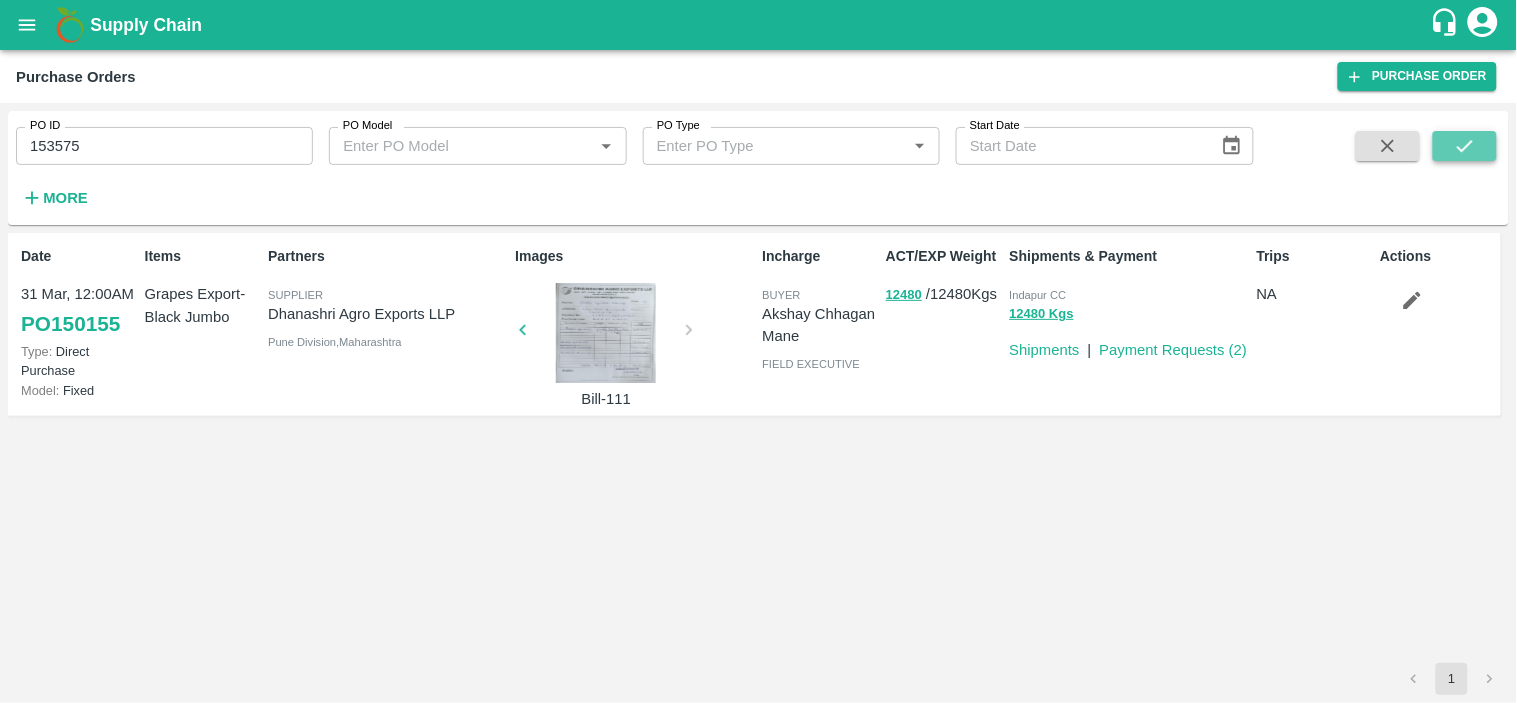 click at bounding box center [1465, 146] 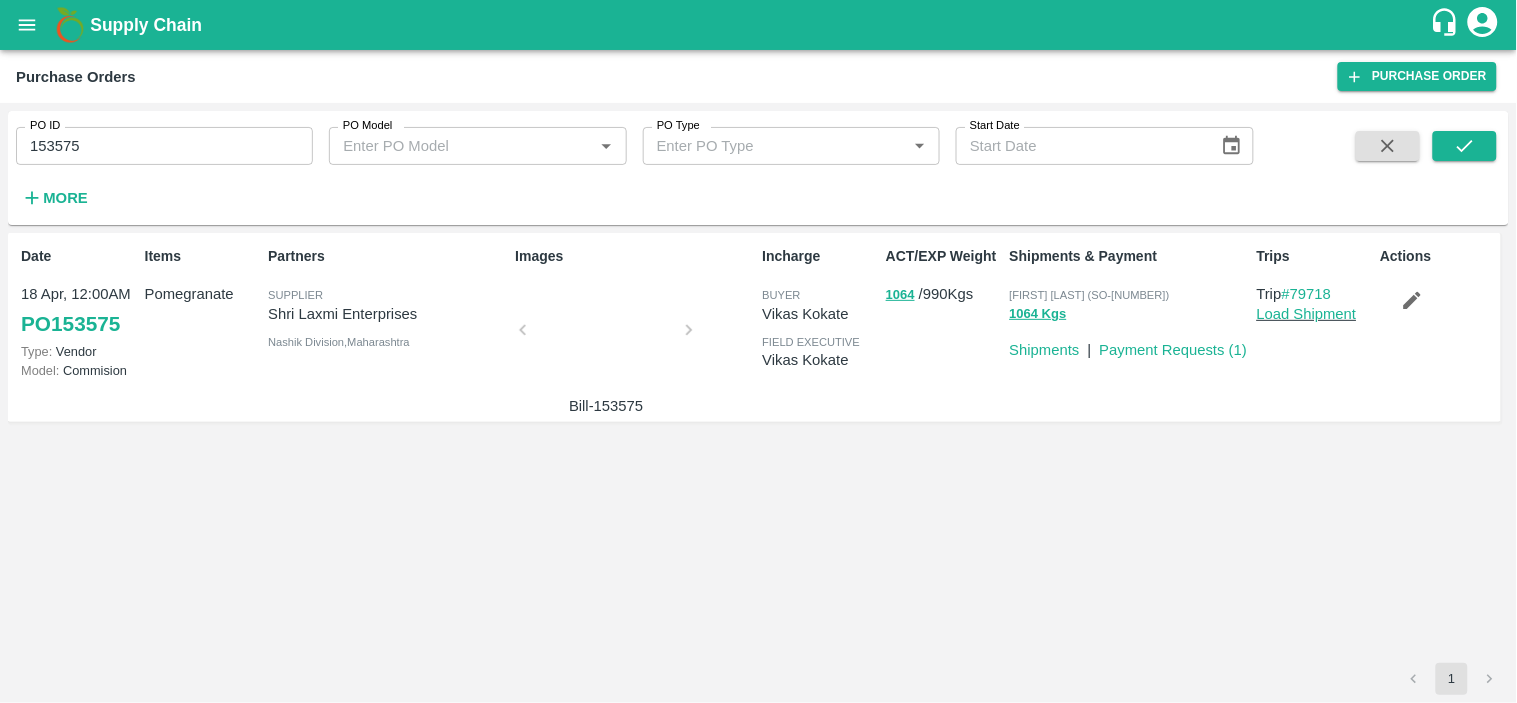 click on "Date [DATE], [TIME] PO  [NUMBER] Type:    Vendor Model:    Commision Items   Pomegranate   Partners Supplier   [COMPANY_NAME]   [CITY] Division , [STATE] Images Bill-[NUMBER] Incharge buyer [FIRST] [LAST]   field executive [FIRST] [LAST]   ACT/EXP Weight [NUMBER]   /  [NUMBER]  Kgs Shipments & Payment   [FIRST] [LAST]  (SO-[NUMBER]) [NUMBER]  Kgs   Shipments | Payment Requests ( 1 ) Trips Trip  #[NUMBER]     Load Shipment Actions" at bounding box center (758, 448) 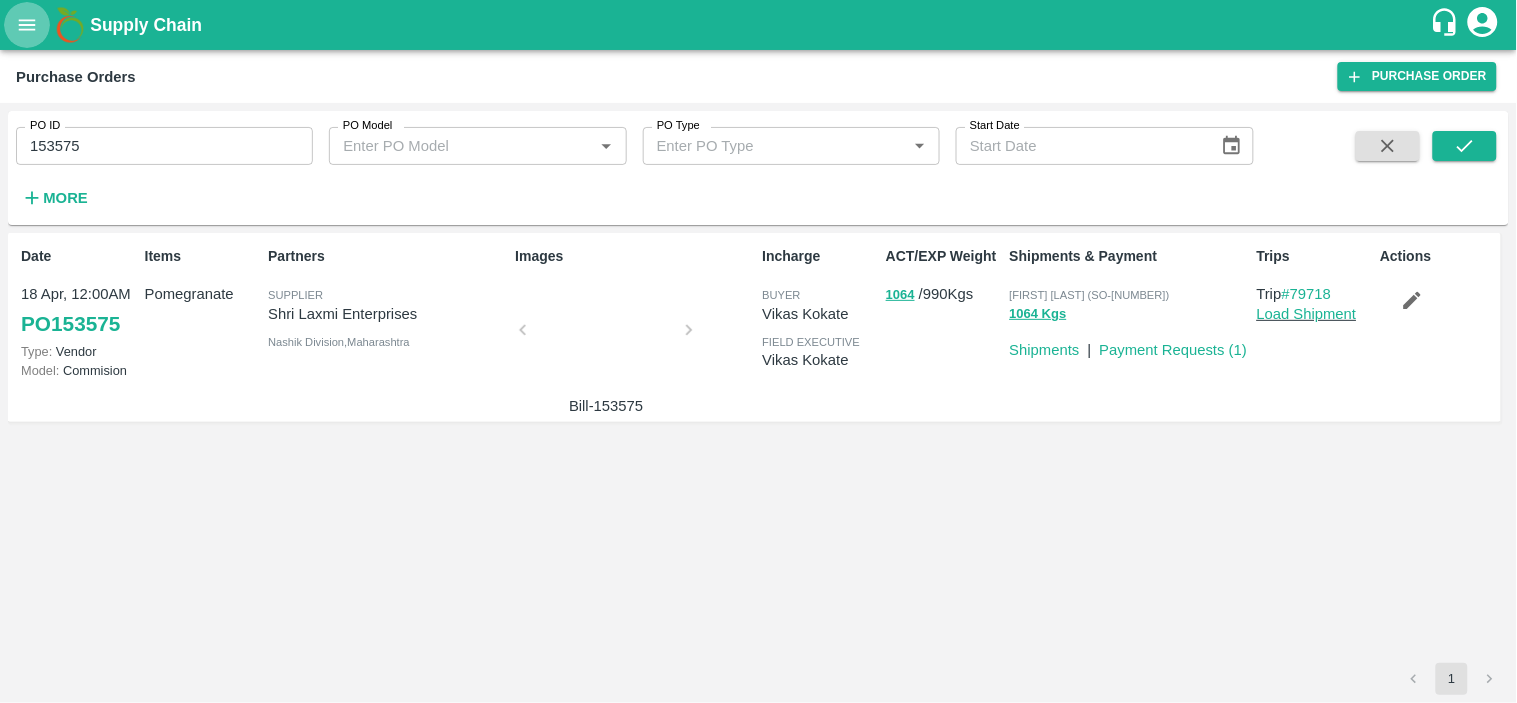 click 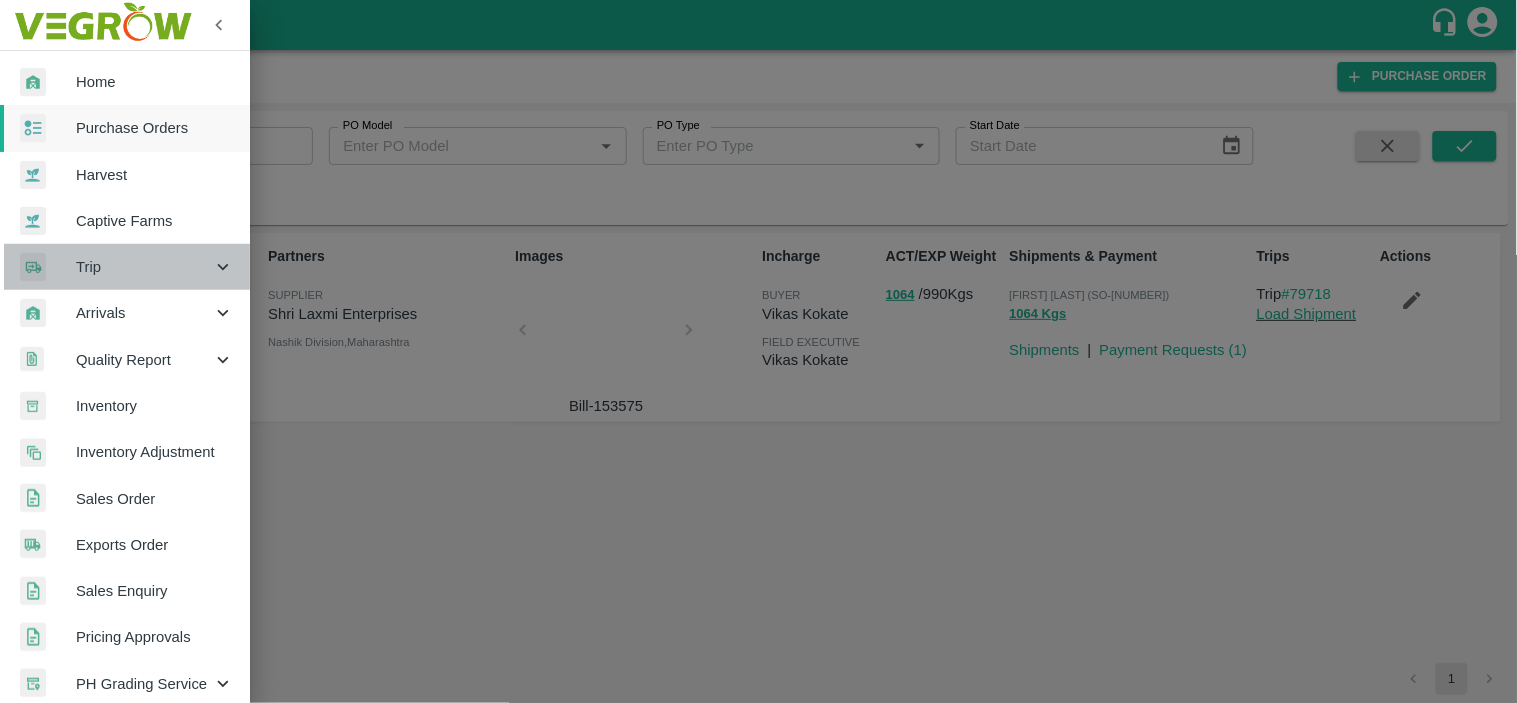 click on "Trip" at bounding box center [144, 267] 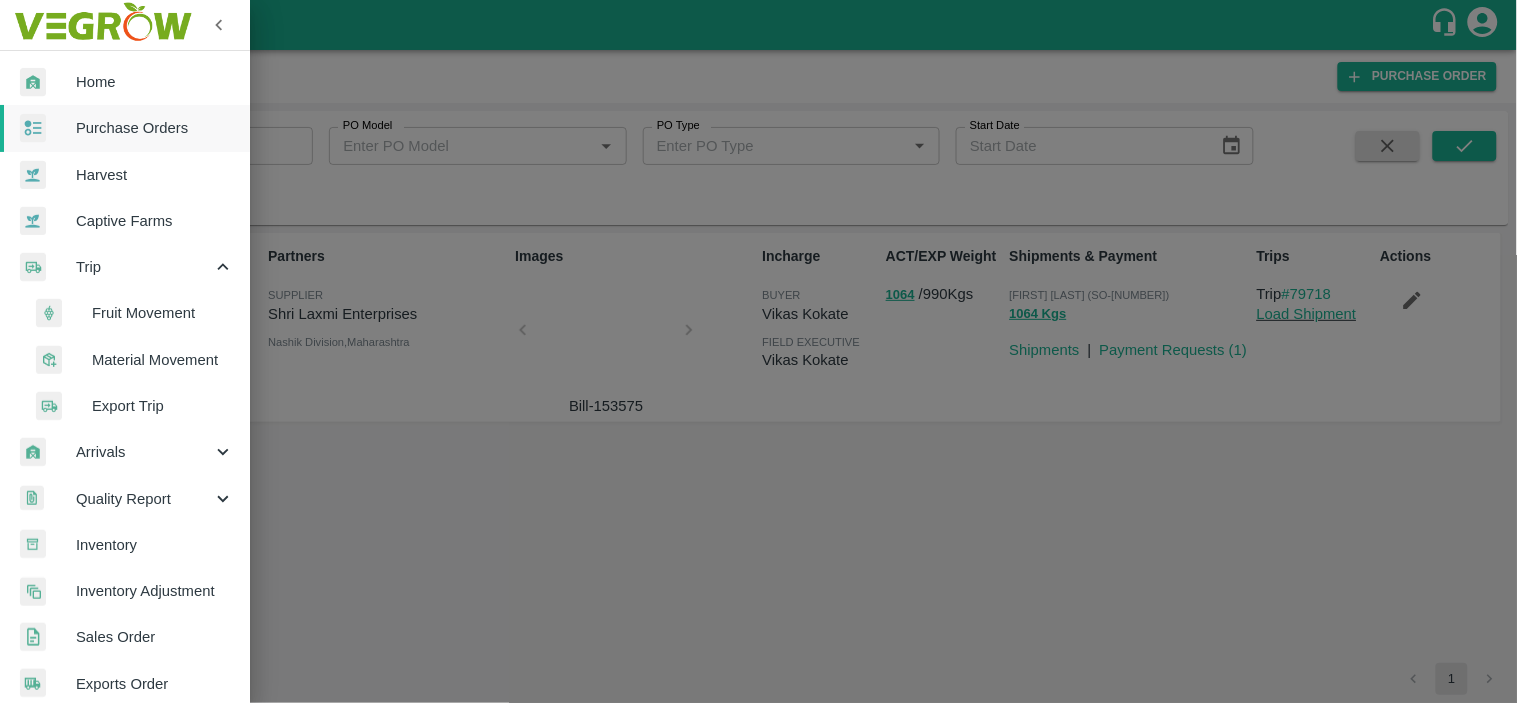click on "Fruit Movement" at bounding box center [163, 313] 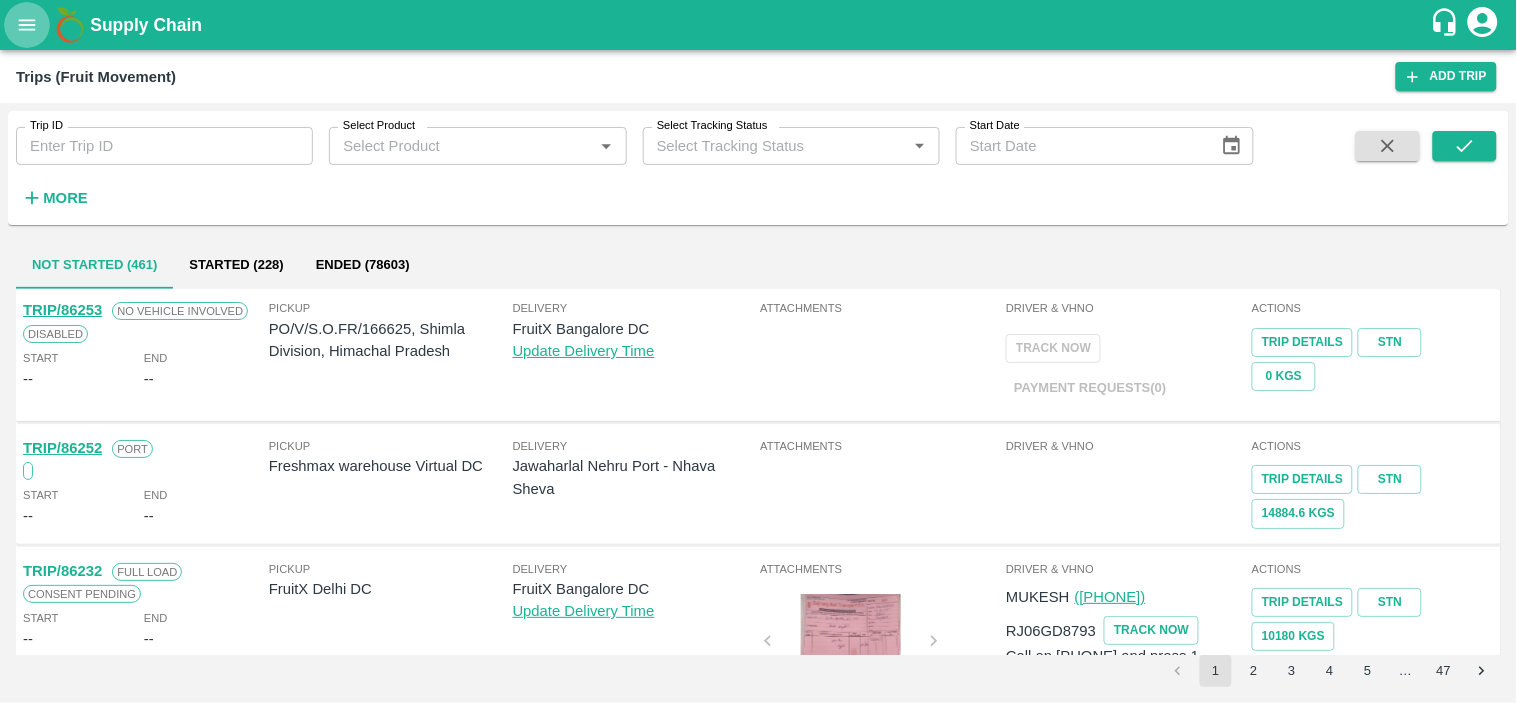 click 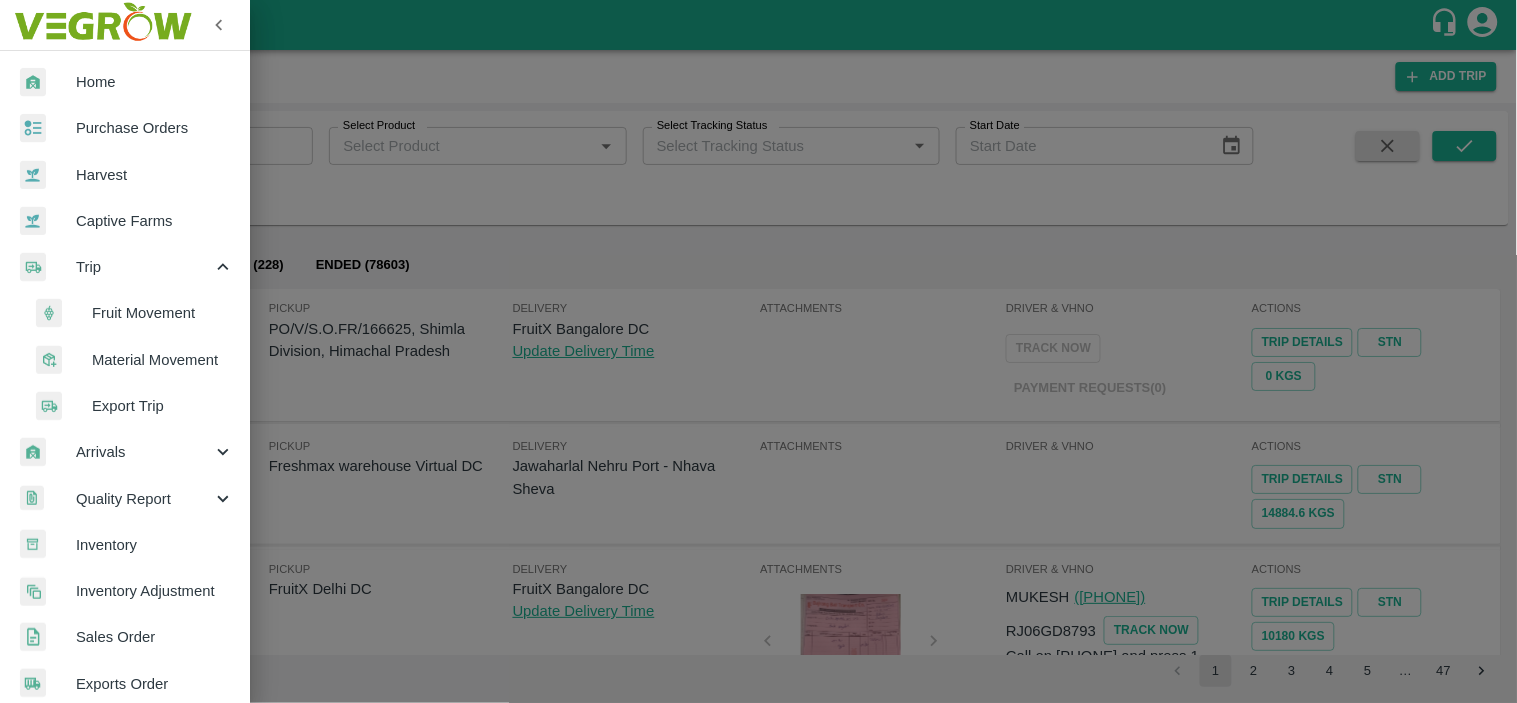 click at bounding box center (758, 351) 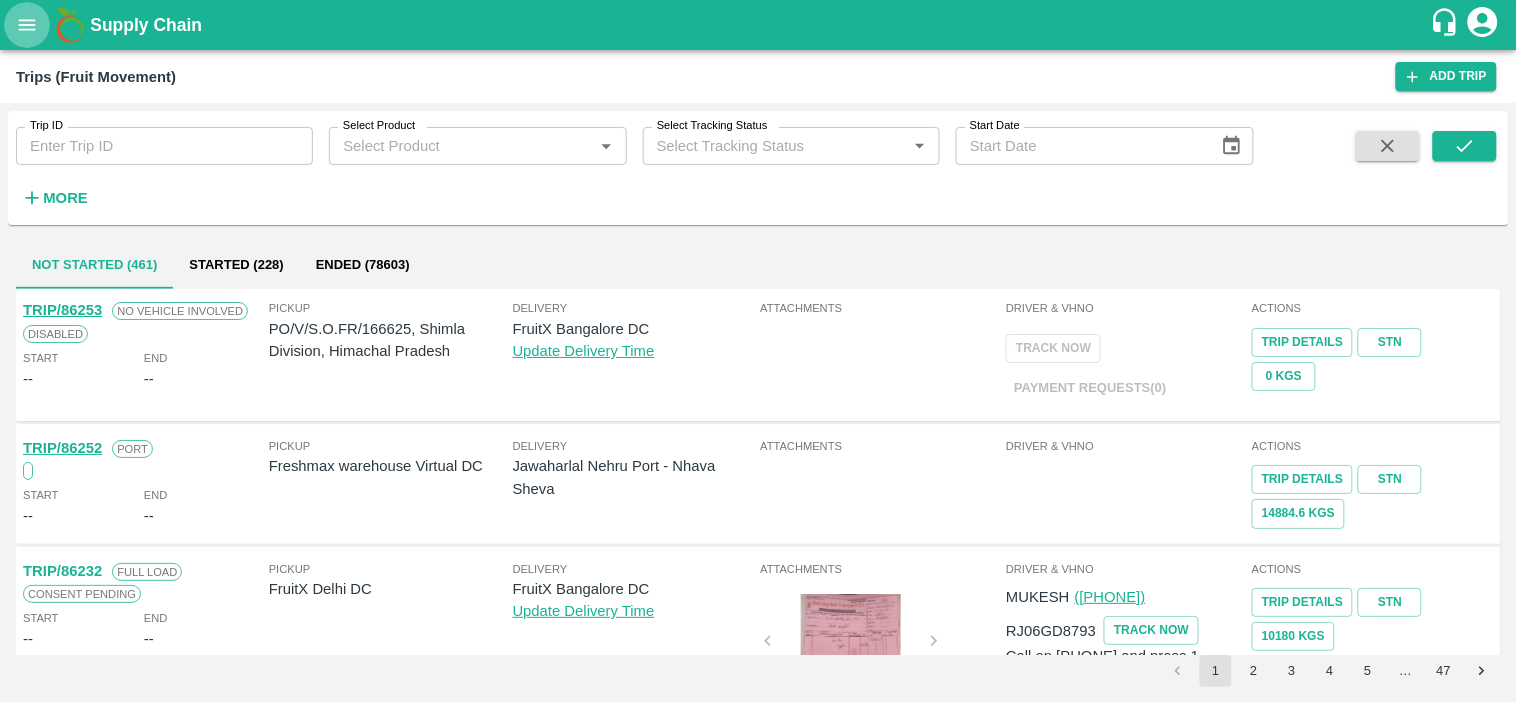 click 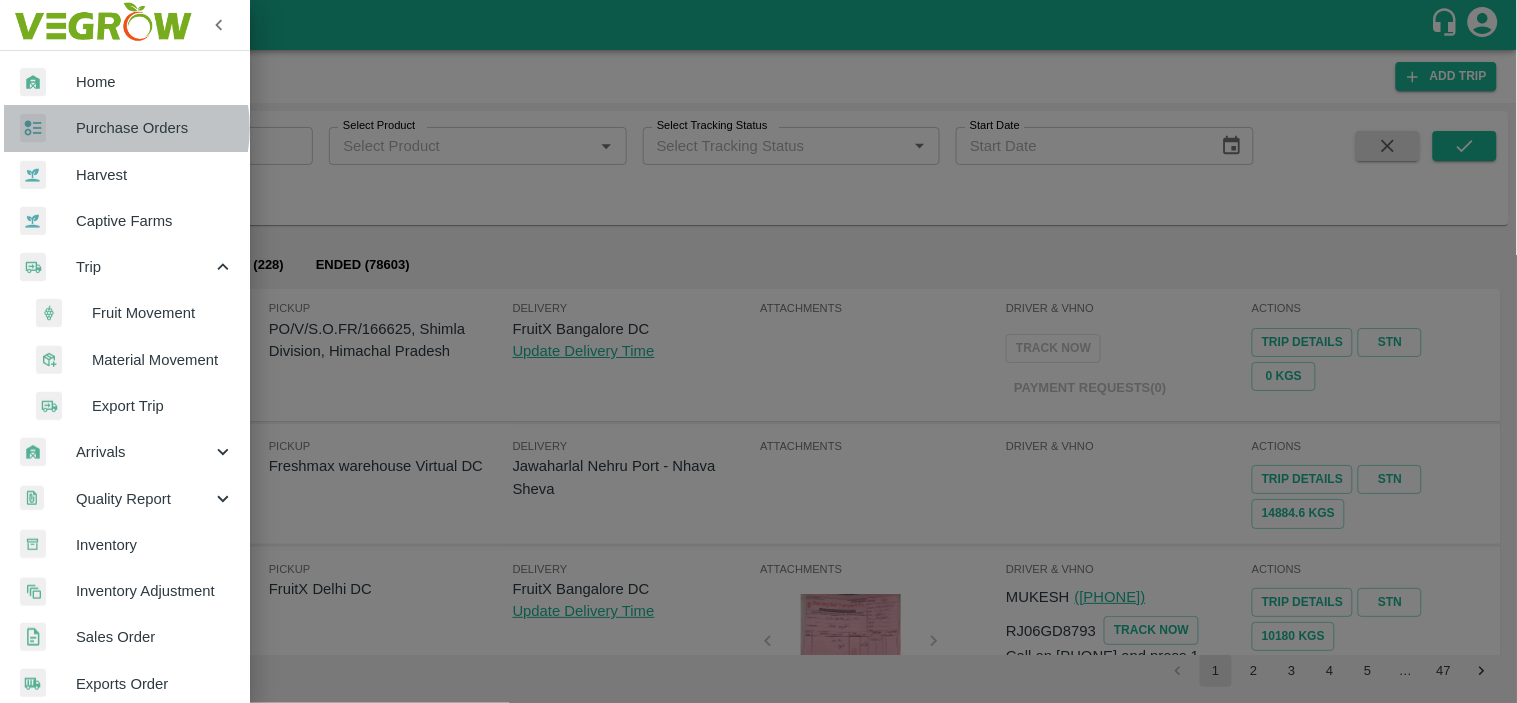 click on "Purchase Orders" at bounding box center [155, 128] 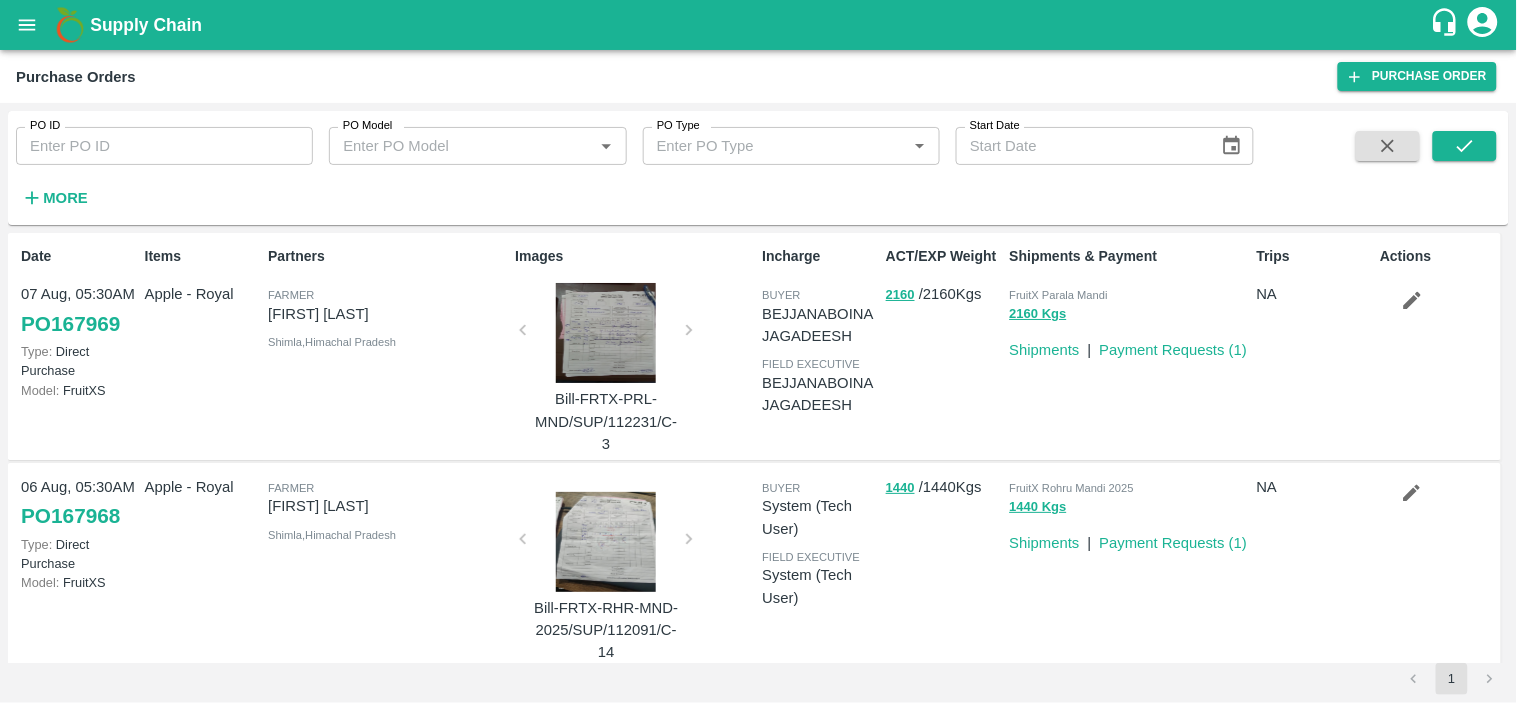 type 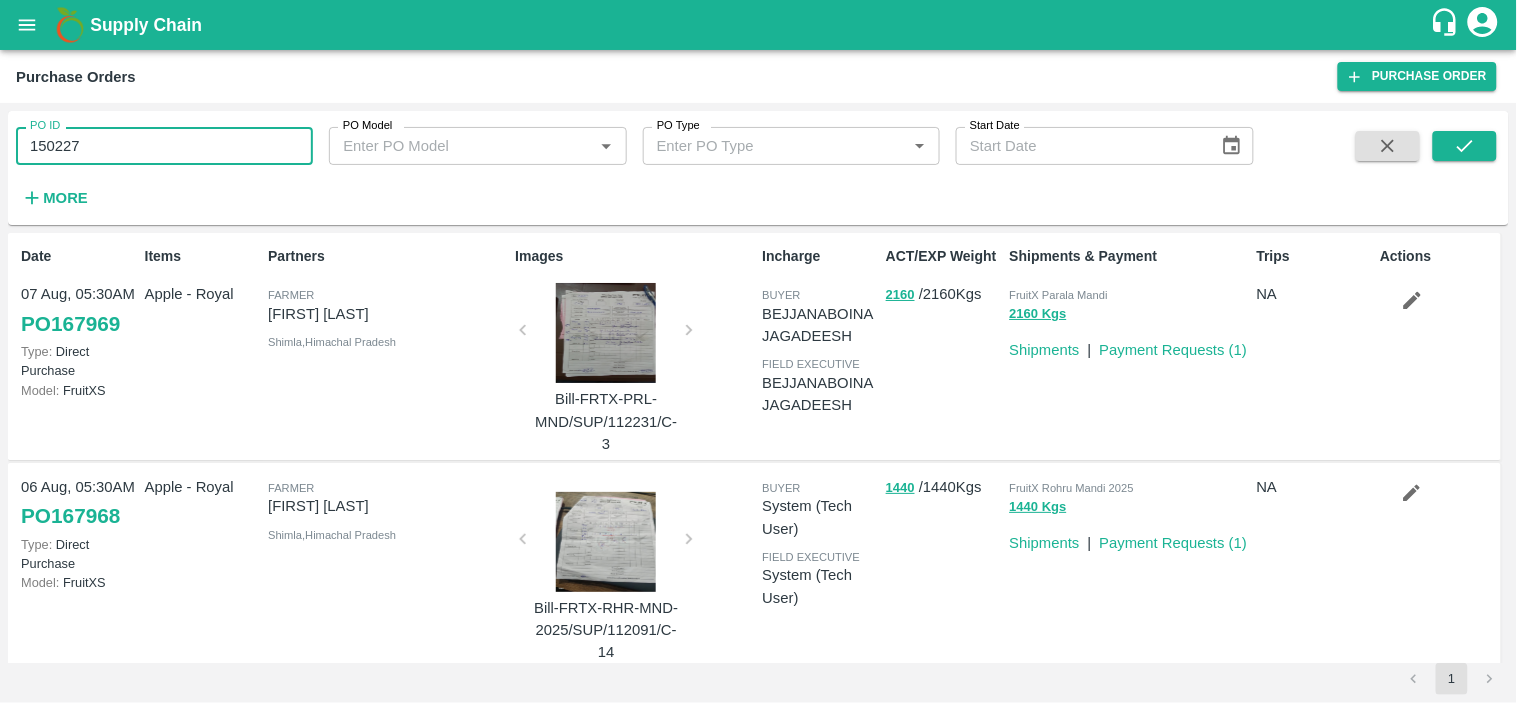click on "150227" at bounding box center (164, 146) 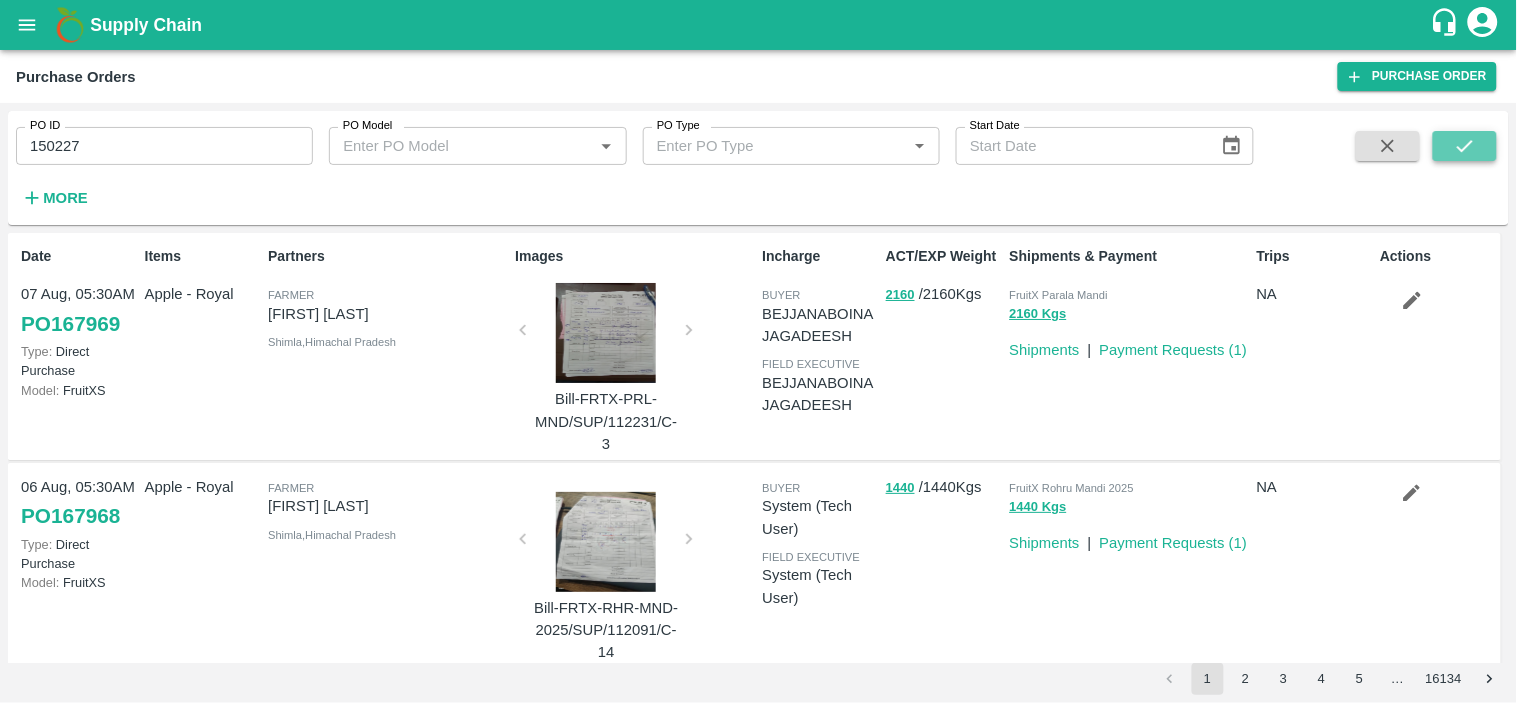 click at bounding box center [1465, 146] 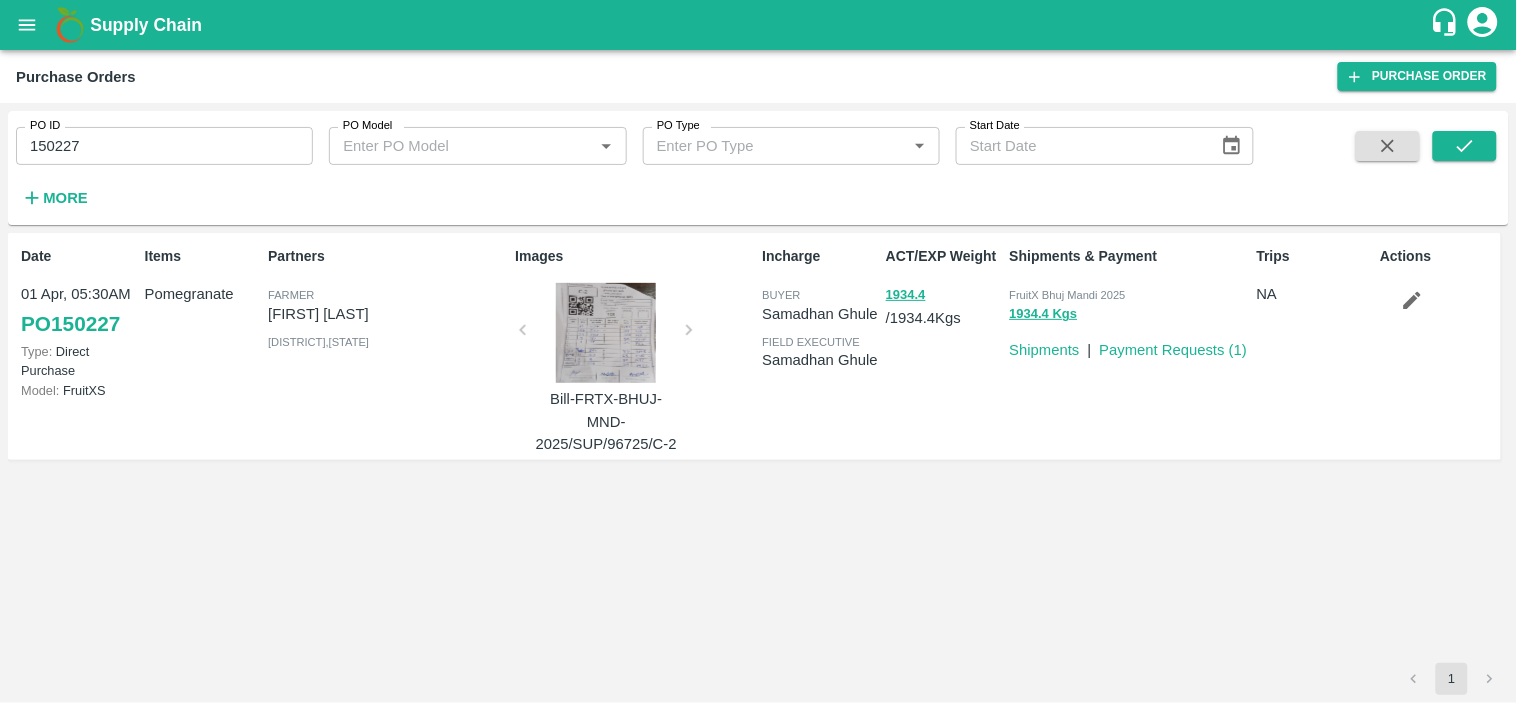 click on "Date [DATE], [TIME] PO [NUMBER] Type:    Direct Purchase Model:    FruitXS Items   Pomegranate   Partners Farmer   [FIRST] [LAST] [CITY], [STATE] Images Bill-FRTX-BHUJ-MND-2025/SUP/96725/C-2 Incharge buyer [FIRST] [LAST]   field executive [FIRST] [LAST]   ACT/EXP Weight [NUMBER]   /  [NUMBER]  Kgs Shipments & Payment   FruitX Bhuj Mandi 2025 [NUMBER]  Kgs   Shipments | Payment Requests ( 1 ) Trips NA Actions" at bounding box center (758, 448) 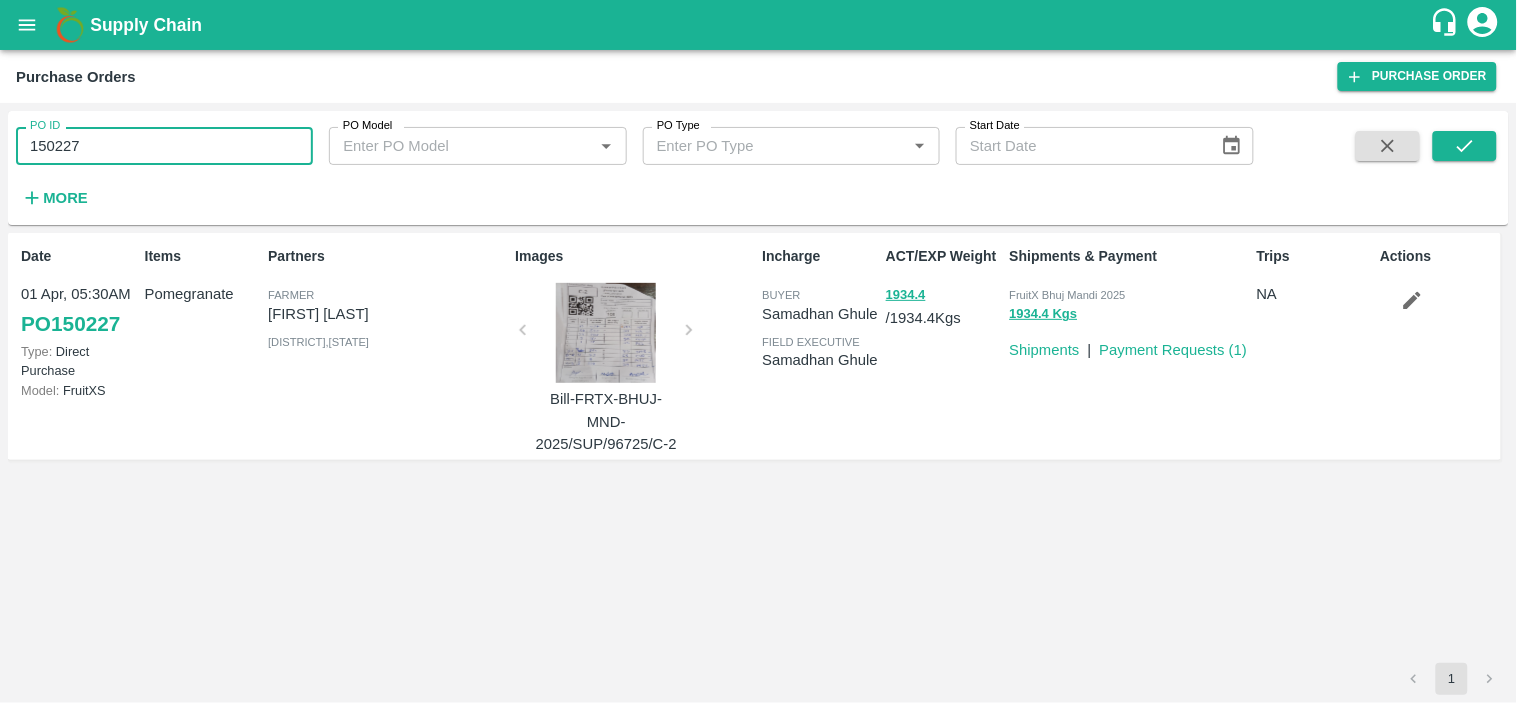 click on "150227" at bounding box center [164, 146] 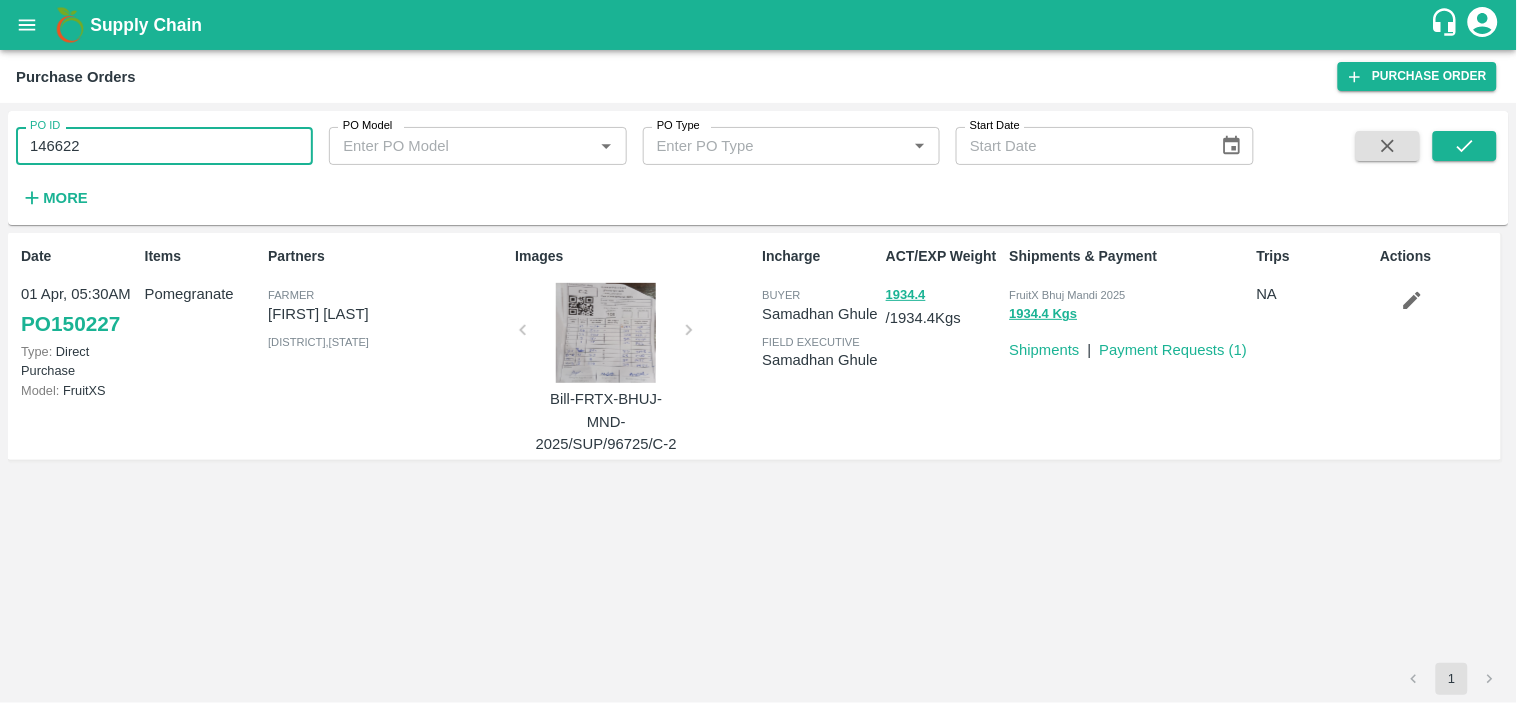 click on "146622" at bounding box center (164, 146) 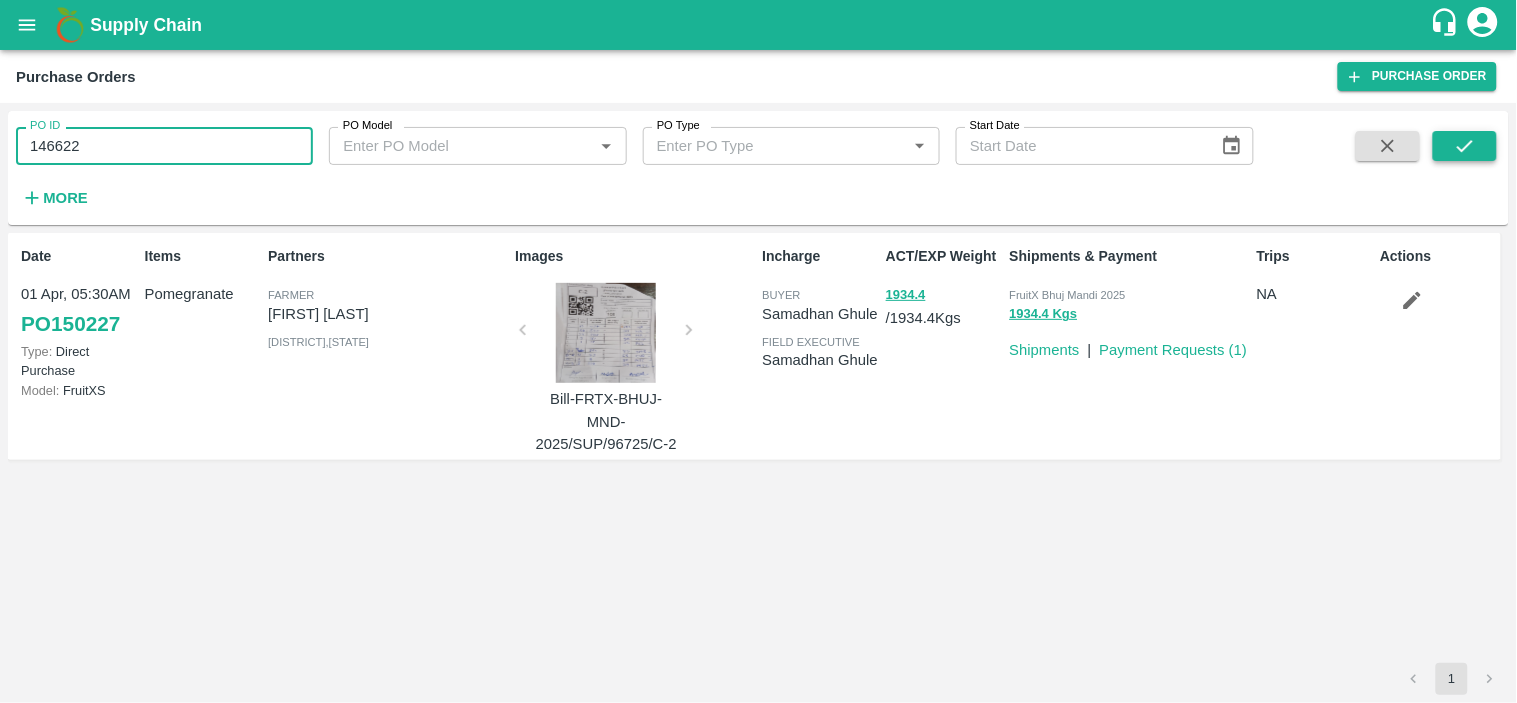 type on "146622" 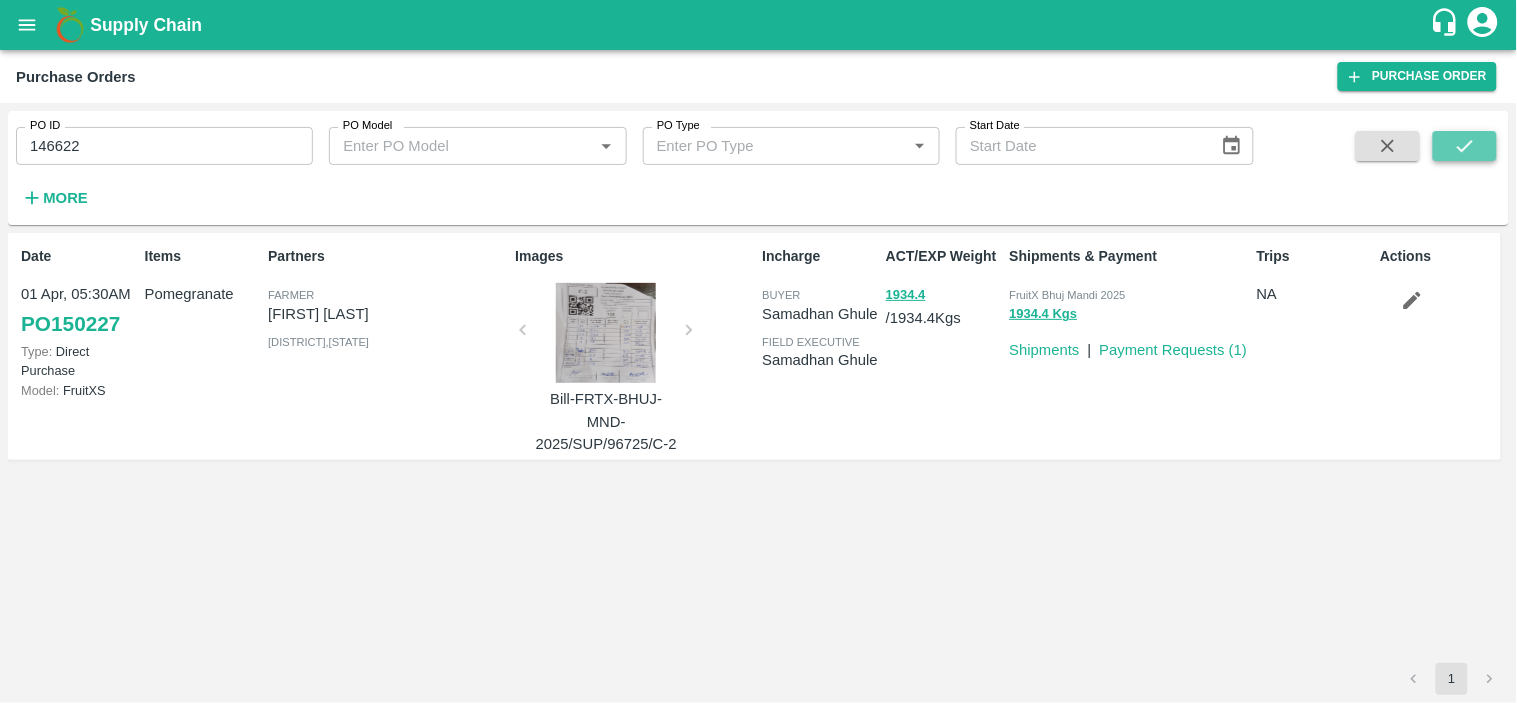 click at bounding box center (1465, 146) 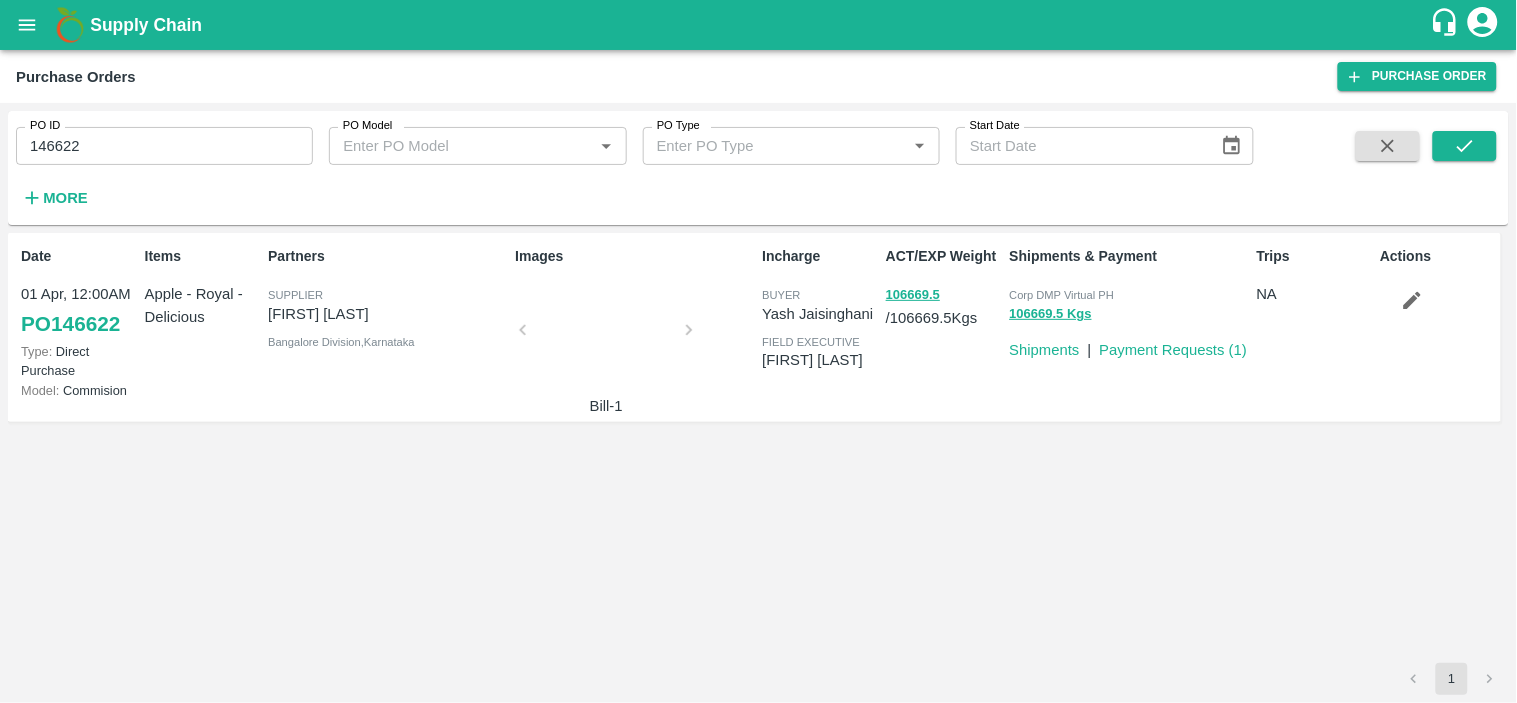 click on "Date [DATE], [TIME] PO  [NUMBER] Type:    Direct Purchase Model:    Commision Items   Apple - Royal - Delicious   Partners Supplier   [FIRST] [LAST] [CITY] Division , [STATE] Images Bill-1 Incharge buyer [FIRST] [LAST]   field executive [FIRST] [LAST]   ACT/EXP Weight [NUMBER]   /  [NUMBER]  Kgs Shipments & Payment   Corp DMP Virtual PH [NUMBER]  Kgs   Shipments | Payment Requests ( 1 ) Trips NA Actions" at bounding box center [758, 448] 